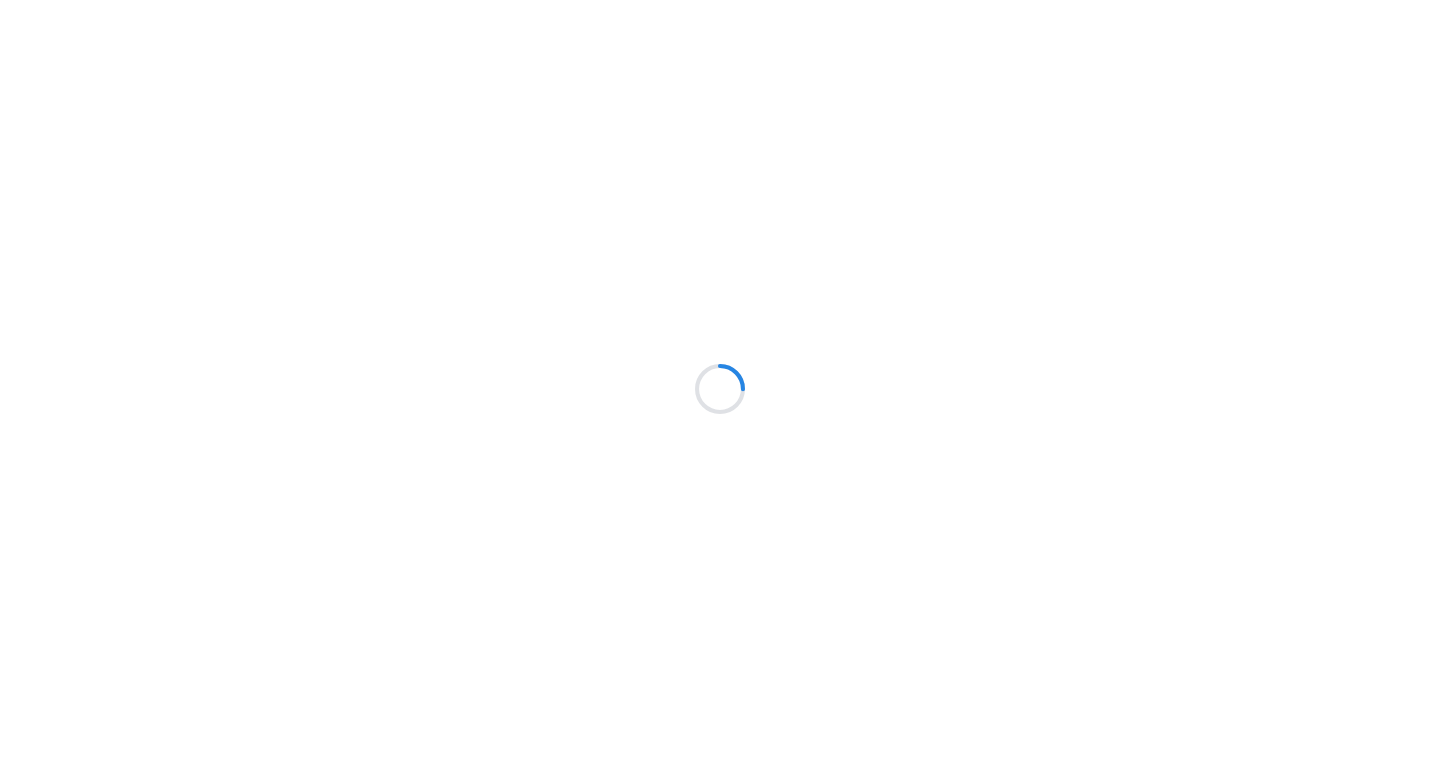 scroll, scrollTop: 0, scrollLeft: 0, axis: both 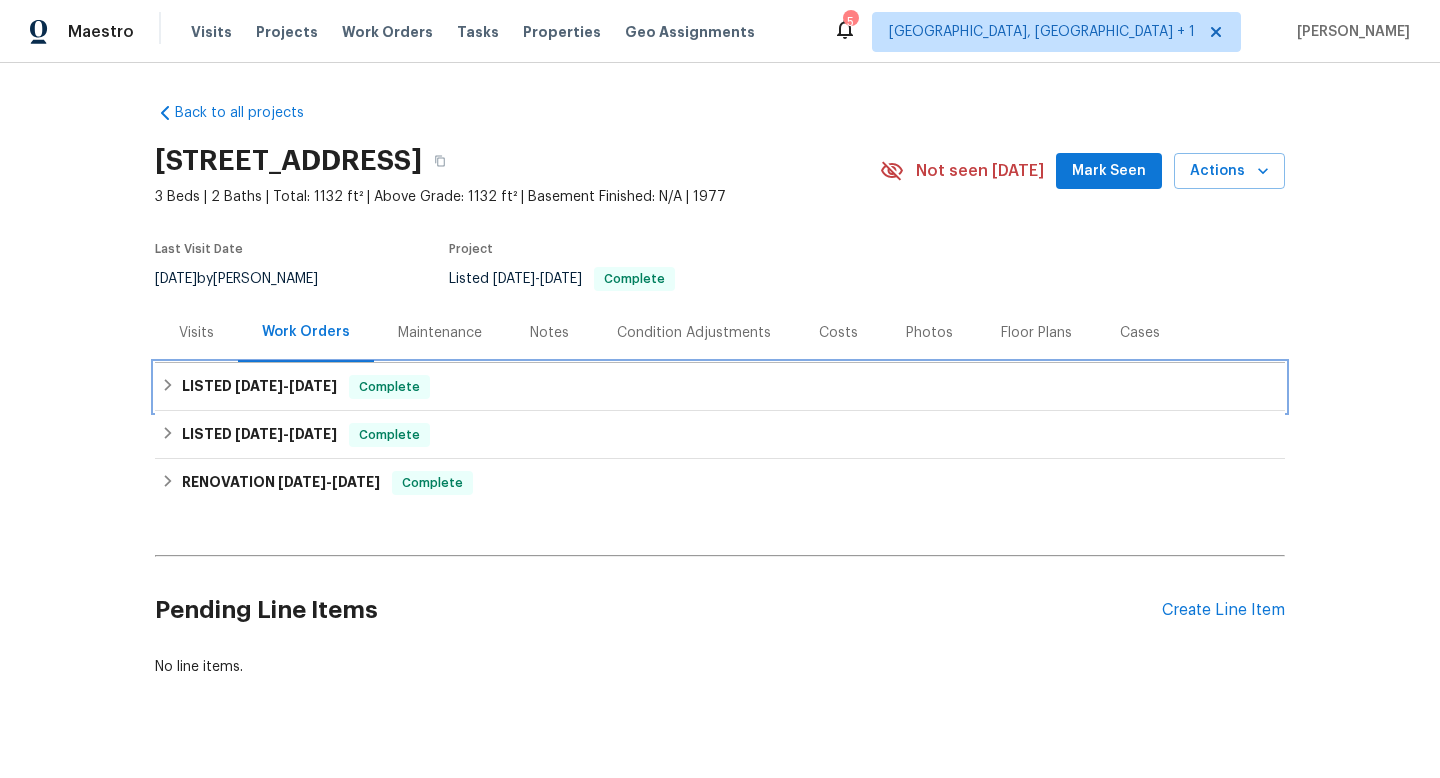 click on "LISTED   6/30/25  -  7/3/25 Complete" at bounding box center (720, 387) 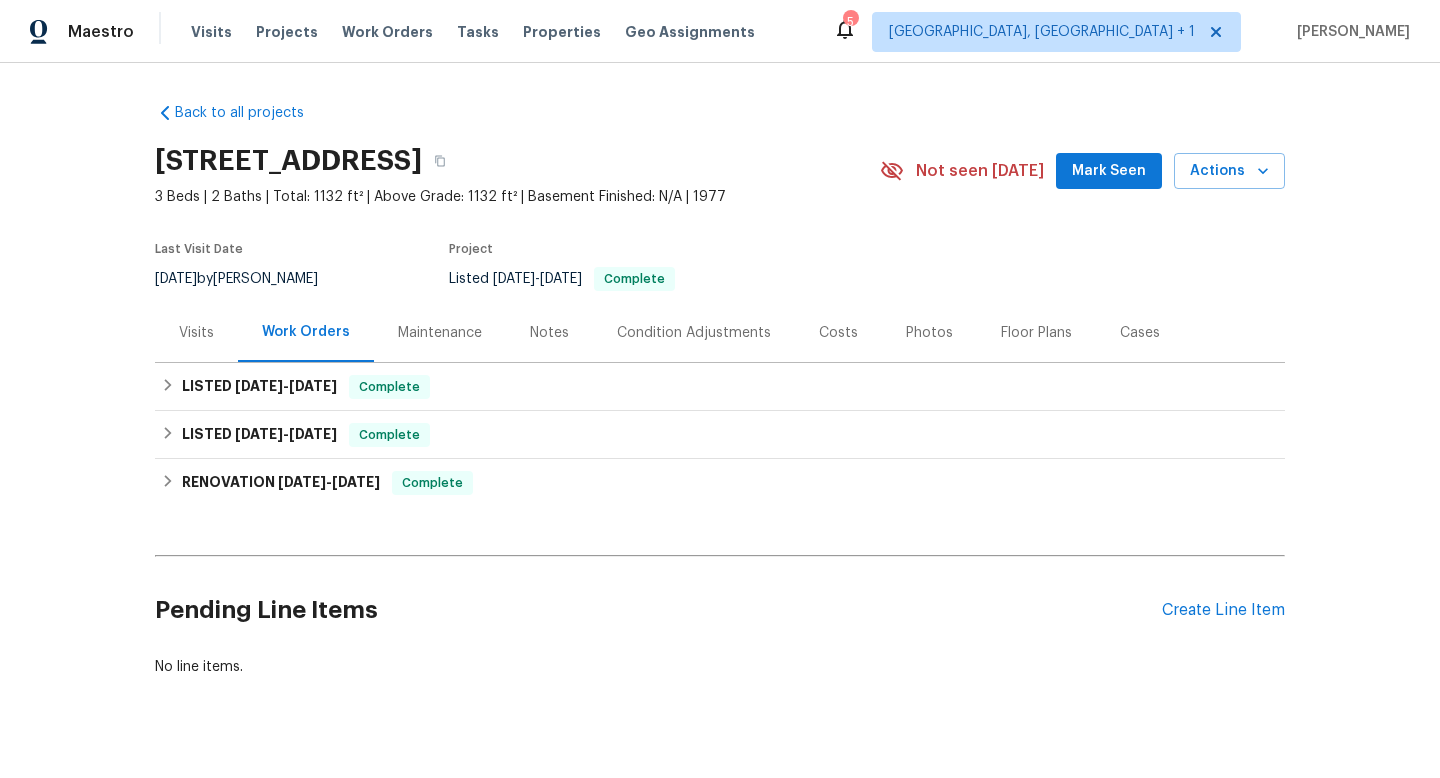 click on "Back to all projects 10344 Rosemount Dr, Tampa, FL 33624 3 Beds | 2 Baths | Total: 1132 ft² | Above Grade: 1132 ft² | Basement Finished: N/A | 1977 Not seen today Mark Seen Actions Last Visit Date 7/7/2025  by  Bobby Fortin   Project Listed   6/30/2025  -  7/3/2025 Complete Visits Work Orders Maintenance Notes Condition Adjustments Costs Photos Floor Plans Cases LISTED   6/30/25  -  7/3/25 Complete Everybody’s Cleaning Services 1 HANDYMAN, BRN_AND_LRR, CARPET_CLEANING $125.00 1 Repair 7/3/2025  -  7/3/2025 Complete LISTED   6/19/25  -  6/20/25 Complete VRX Photography PHOTOGRAPHY $120.00 1 Repair 6/19/2025  -  6/20/2025 Complete RENOVATION   6/2/25  -  6/17/25 Complete Southeastern Roofing ROOF $75.00 1 Repair 6/2/2025  -  6/9/2025 Paid Everybody’s Cleaning Services CLEANING, CLEANING_MAINTENANCE $375.00 1 Repair 6/2/2025  -  6/17/2025 Paid Turf Life Lawn Care LANDSCAPING_MAINTENANCE $150.00 1 Repair 6/2/2025  -  6/9/2025 Complete Freedom Homes Restoration LLC GENERAL_CONTRACTOR, OD_SELECT $10,270.69" at bounding box center (720, 420) 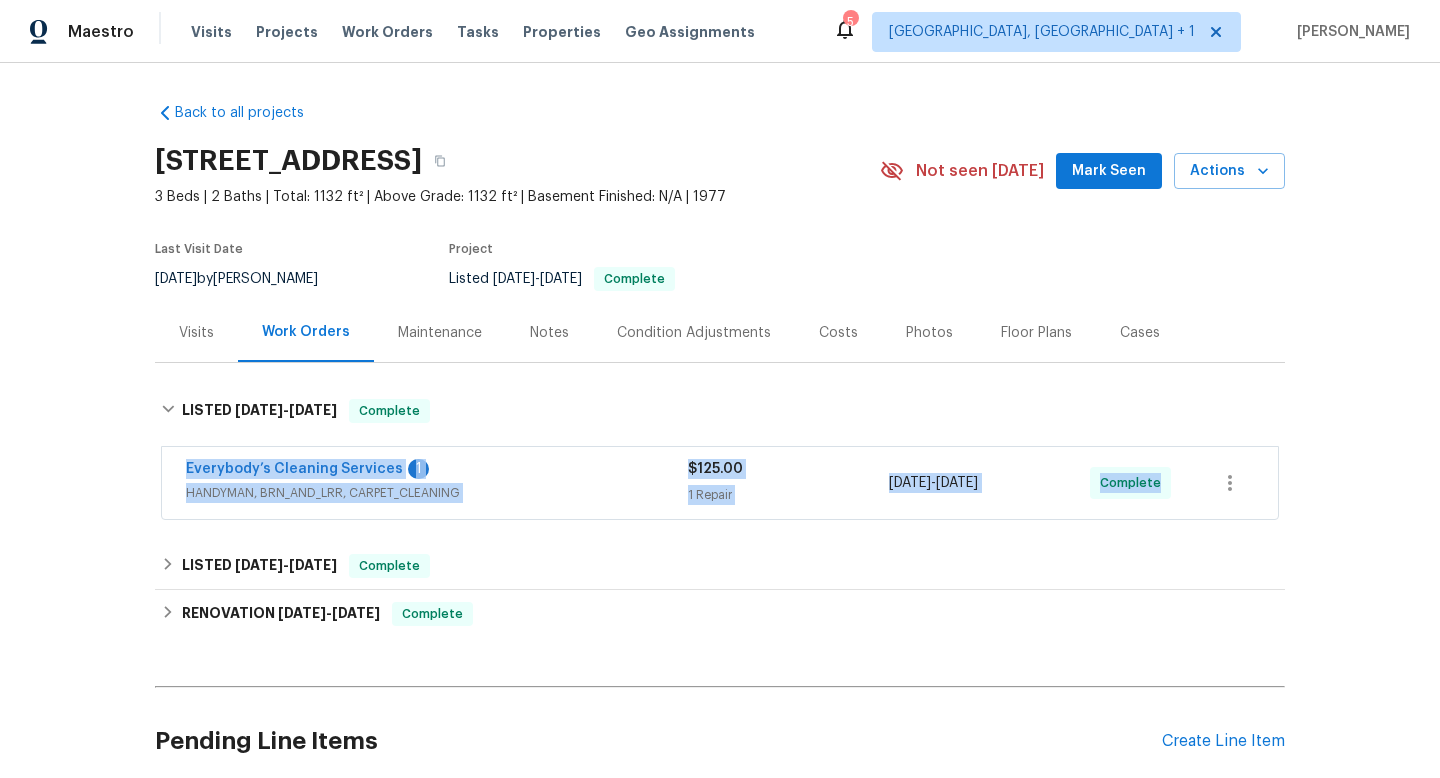 drag, startPoint x: 165, startPoint y: 467, endPoint x: 1183, endPoint y: 471, distance: 1018.0079 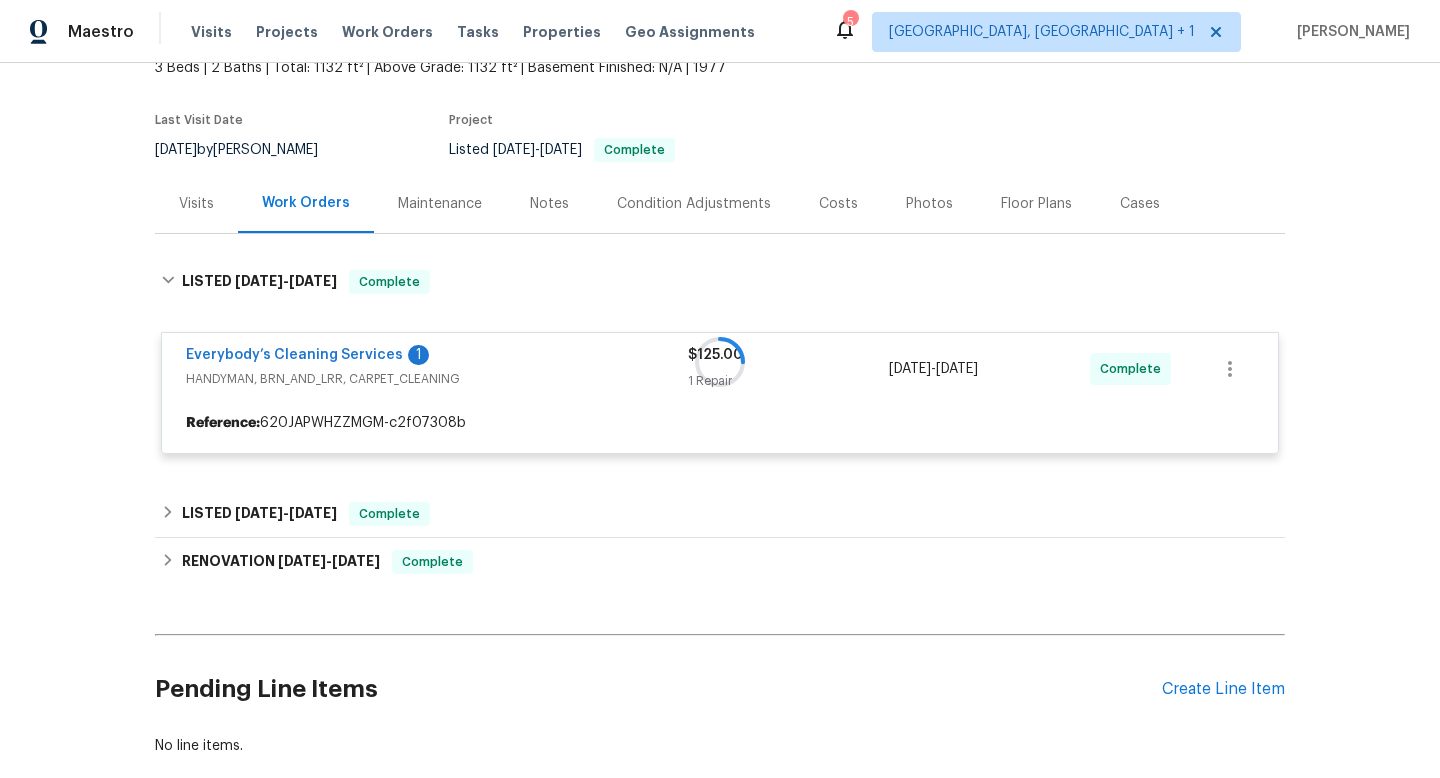 scroll, scrollTop: 243, scrollLeft: 0, axis: vertical 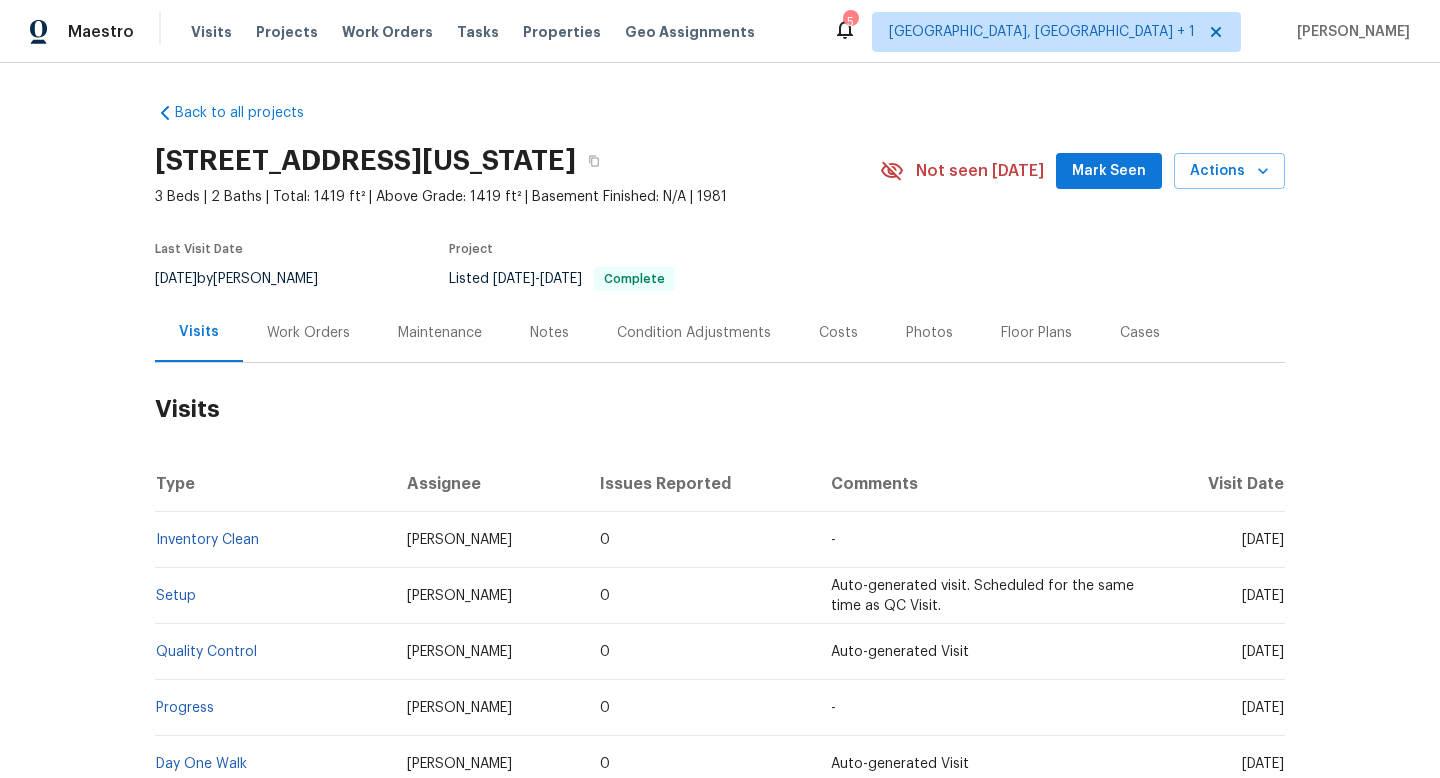 click on "Work Orders" at bounding box center (308, 333) 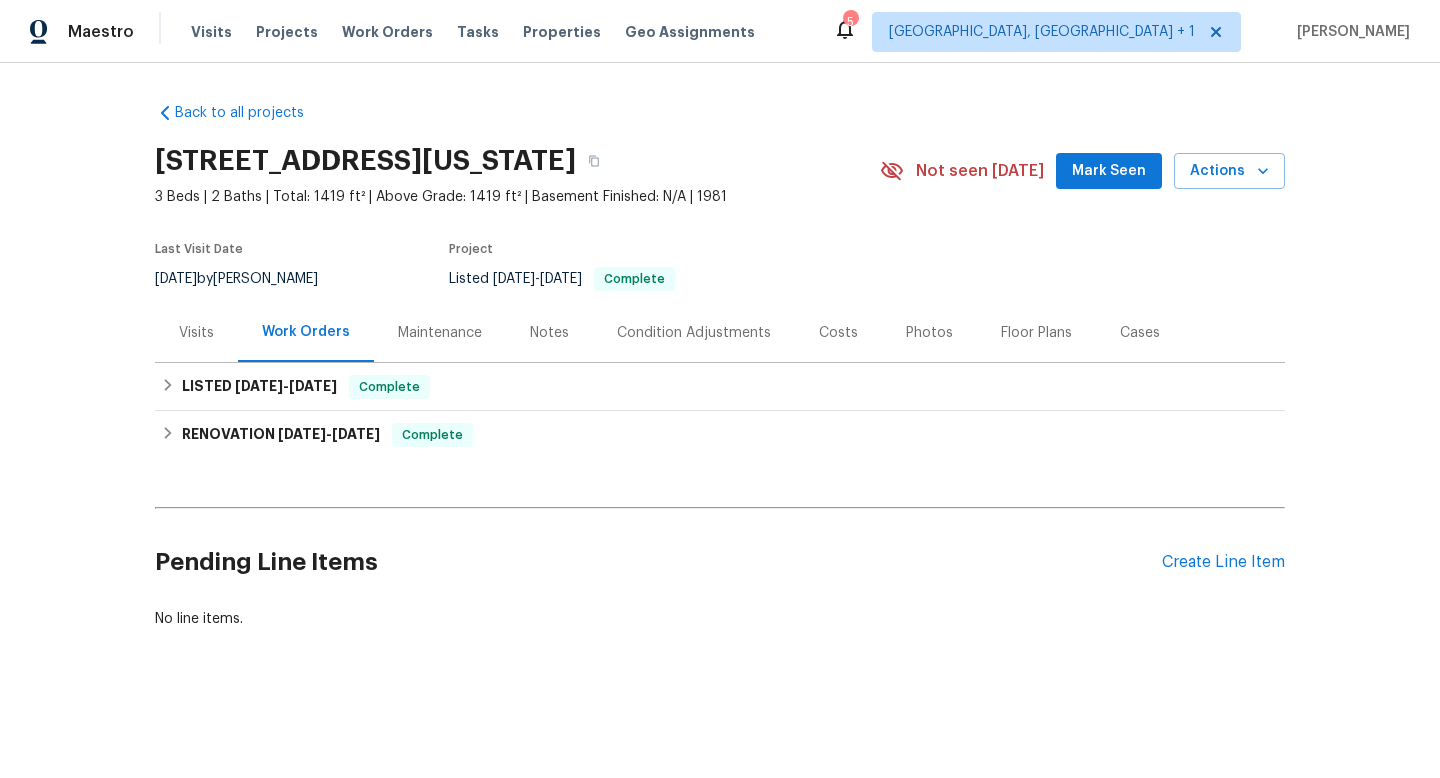 click on "Cases" at bounding box center [1140, 333] 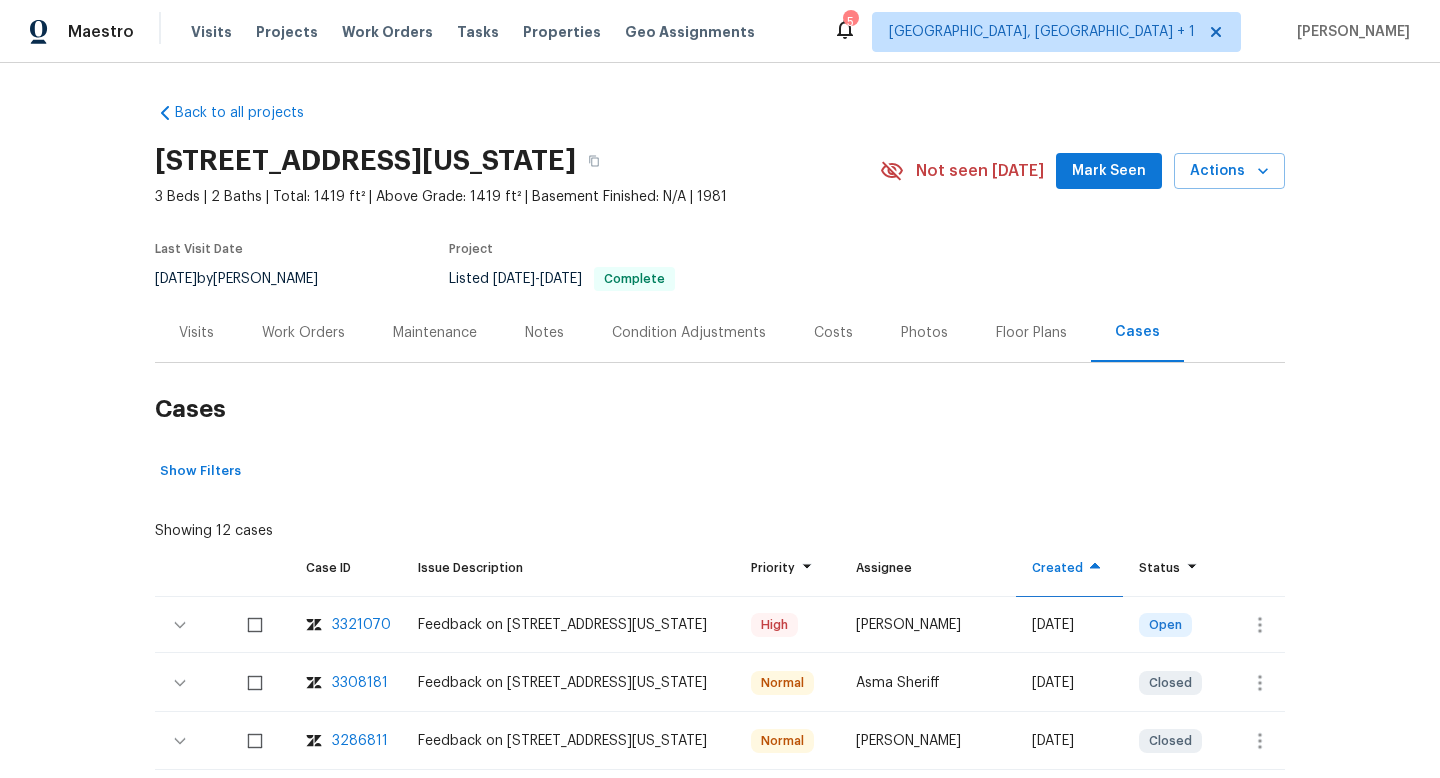 click on "Back to all projects 8193 Horizon Dr, Colorado Springs, CO 80920 3 Beds | 2 Baths | Total: 1419 ft² | Above Grade: 1419 ft² | Basement Finished: N/A | 1981 Not seen today Mark Seen Actions Last Visit Date 6/21/2025  by  Chris Thomas   Project Listed   5/22/2025  -  5/23/2025 Complete Visits Work Orders Maintenance Notes Condition Adjustments Costs Photos Floor Plans Cases Cases Show Filters Showing 12 cases Case ID Issue Description Priority Assignee Created Status 3321070 Feedback on 8193 Horizon Dr, Colorado Springs, CO 80920 High Nirosha Banu Thu, Jul 10 2025 Open 3308181 Feedback on 8193 Horizon Dr, Colorado Springs, CO 80920 Normal Asma Sheriff Sat, Jul 05 2025 Closed 3286811 Feedback on 8193 Horizon Dr, Colorado Springs, CO 80920 Normal Gopinath Srinivasan Fri, Jun 27 2025 Closed 3286810 Feedback on 8193 Horizon Dr, Colorado Springs, CO 80920 High Akshaya Narayanan Fri, Jun 27 2025 Closed 3198820 Feedback on 8193 Horizon Dr, Colorado Springs, CO 80920 Urgent Manikandan M Thu, May 29 2025 Closed Normal" at bounding box center [720, 707] 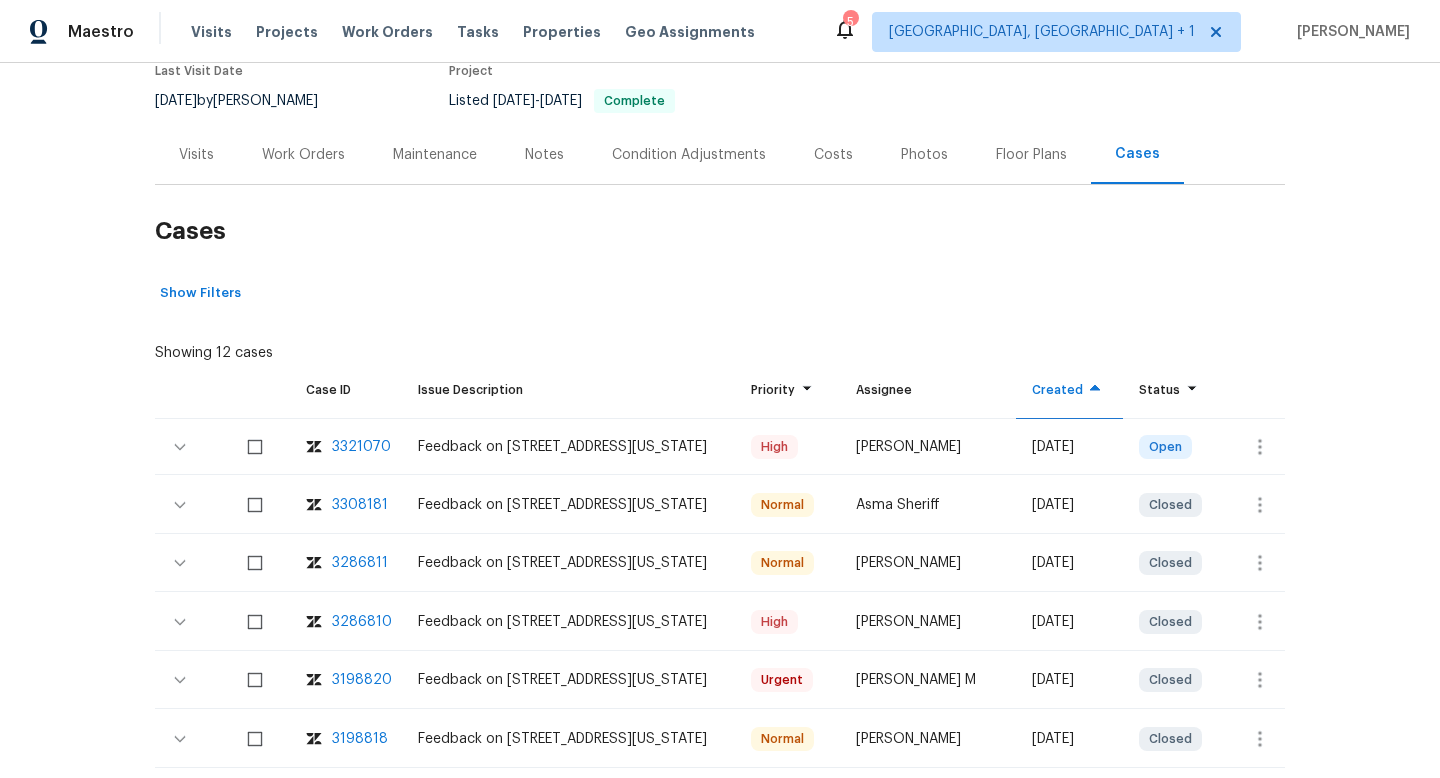 scroll, scrollTop: 182, scrollLeft: 0, axis: vertical 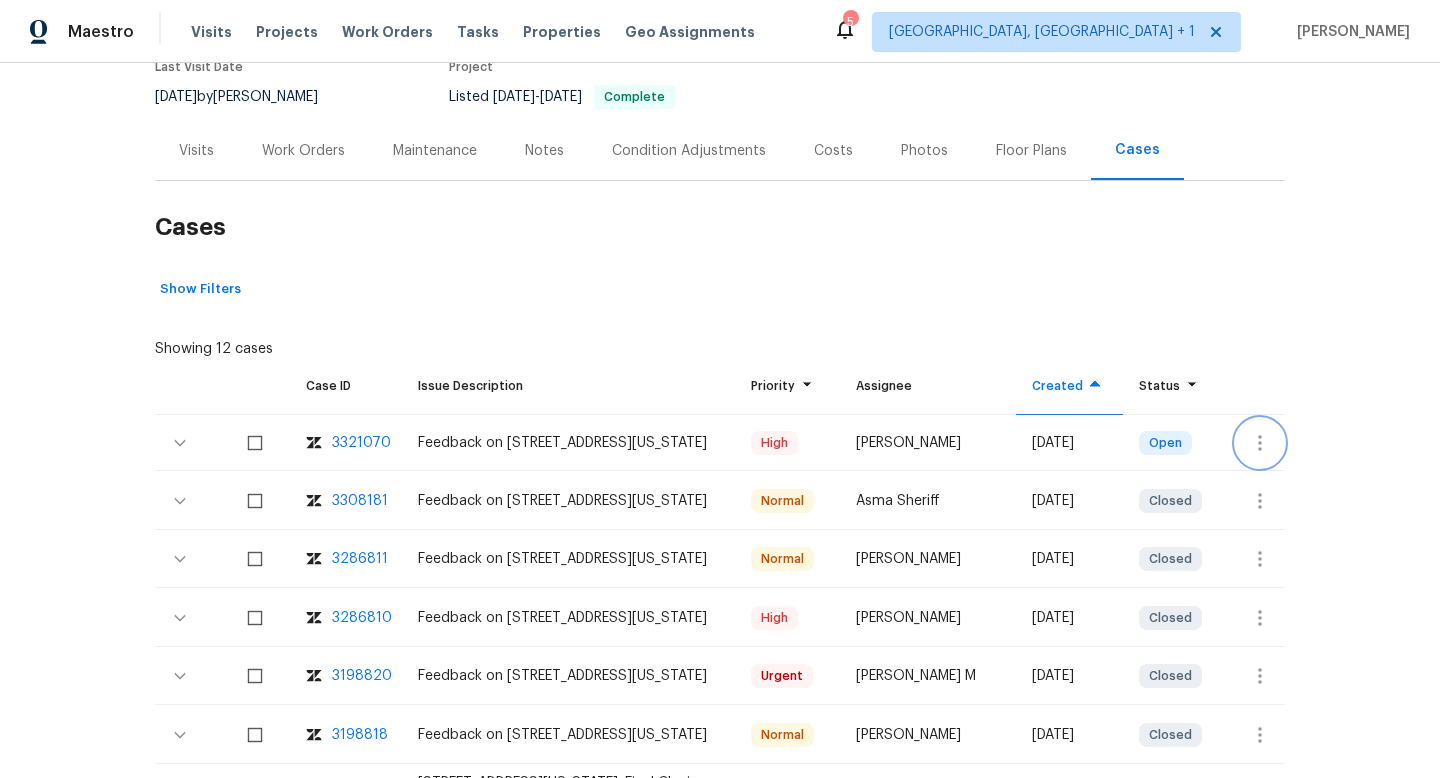 click 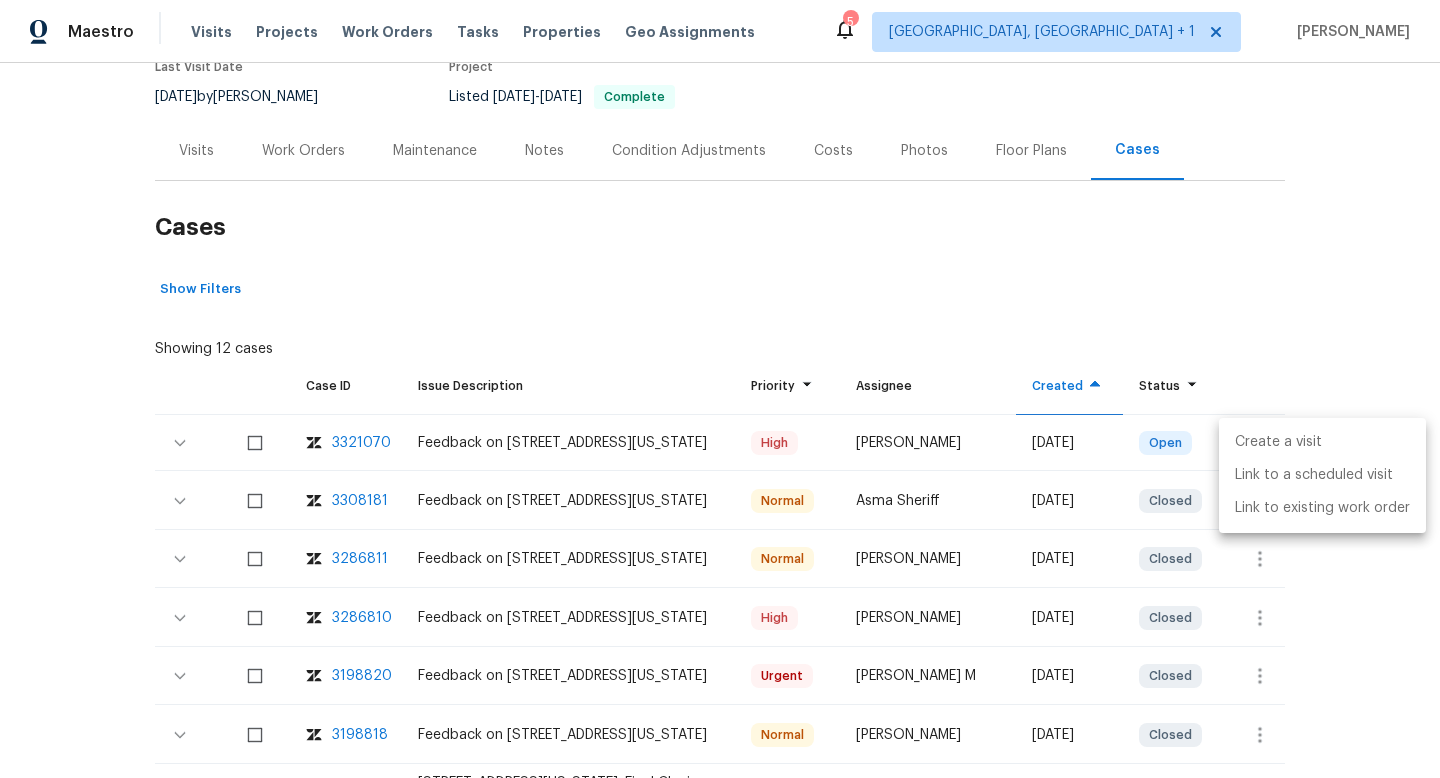 click on "Create a visit" at bounding box center [1322, 442] 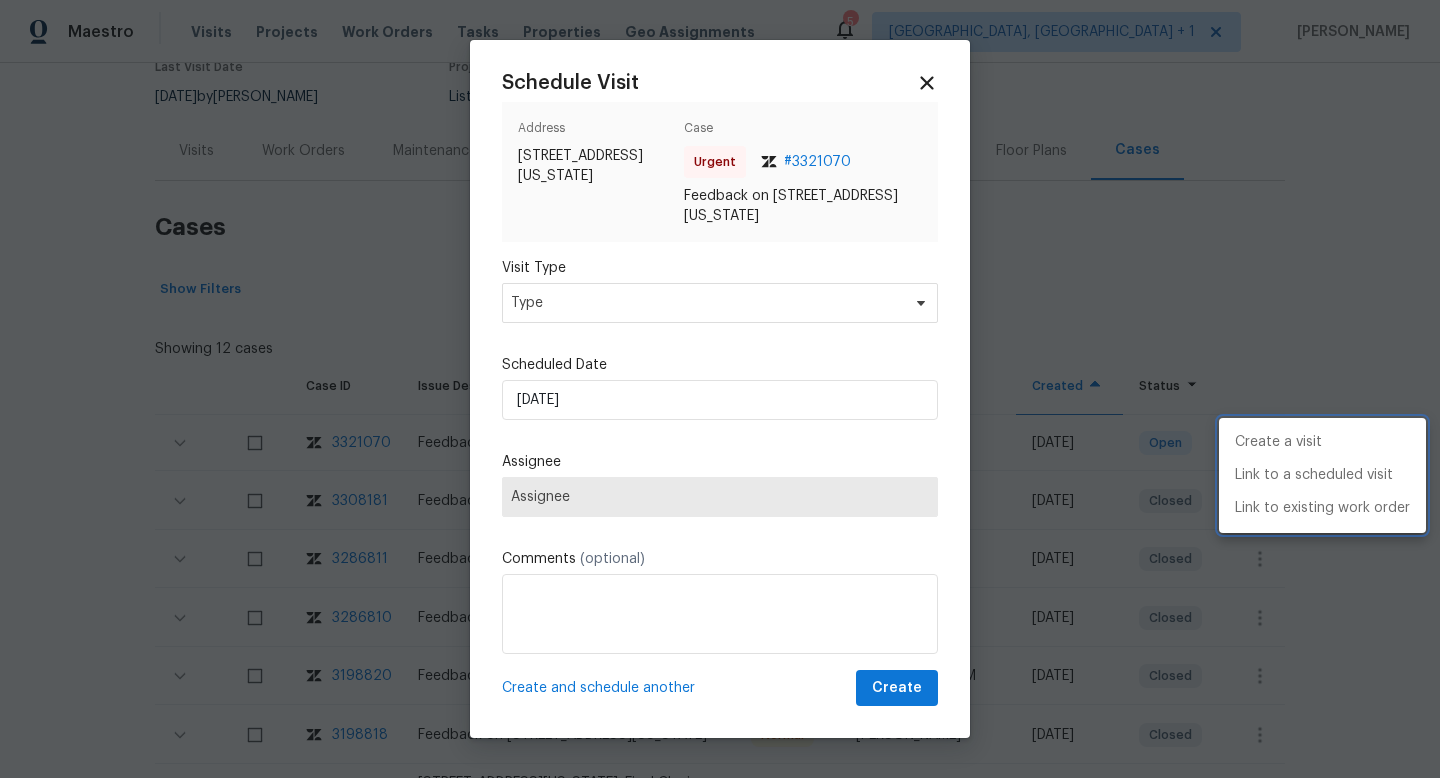 click at bounding box center (720, 389) 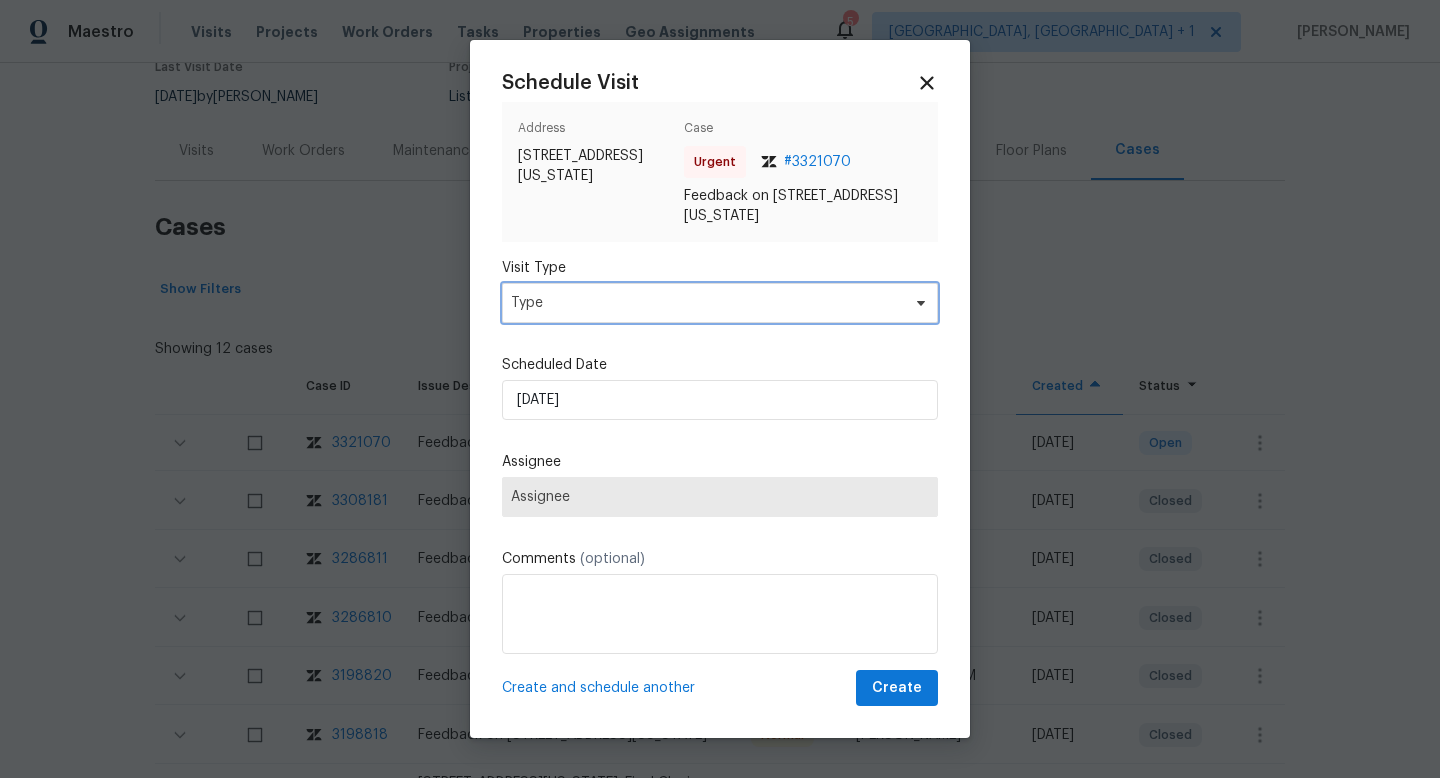 click on "Type" at bounding box center (705, 303) 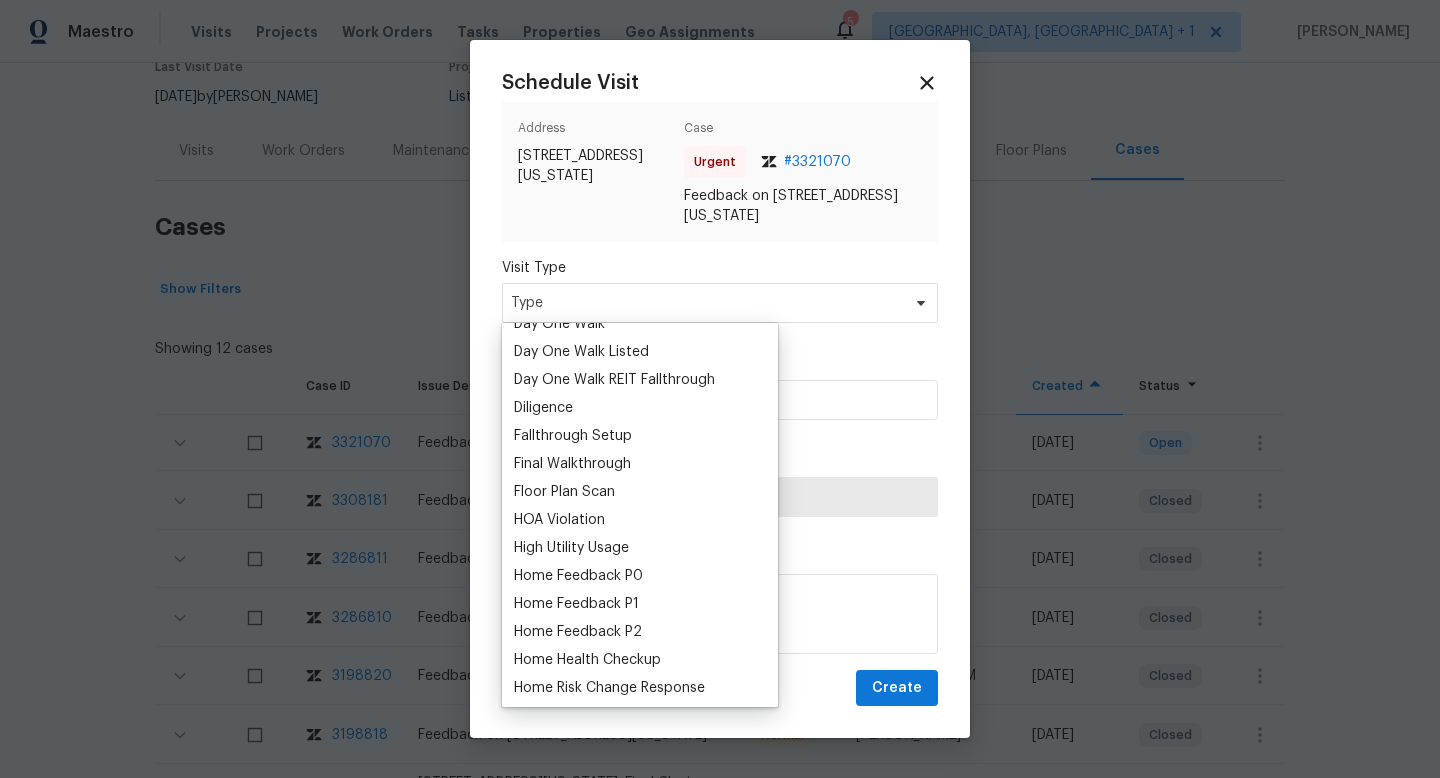 scroll, scrollTop: 447, scrollLeft: 0, axis: vertical 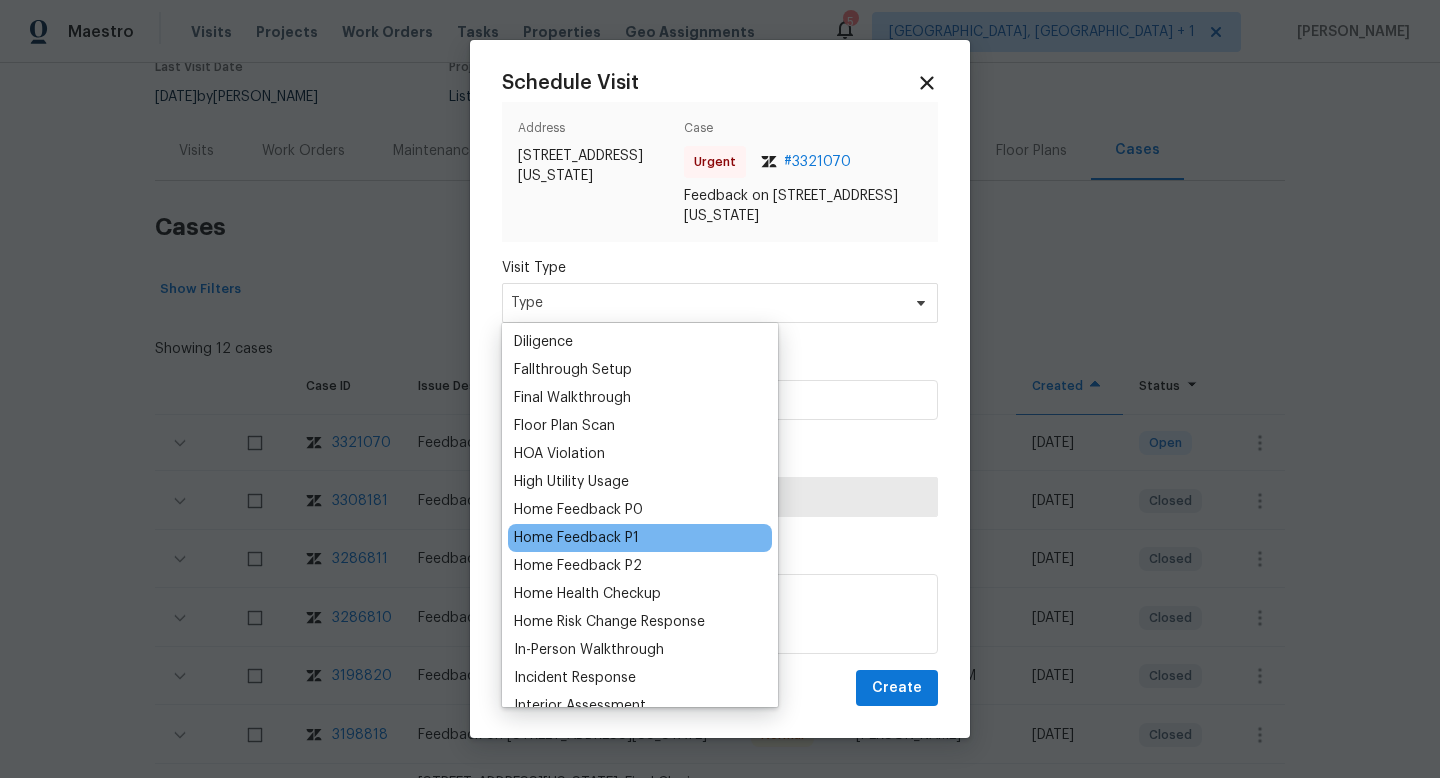 click on "Home Feedback P1" at bounding box center [576, 538] 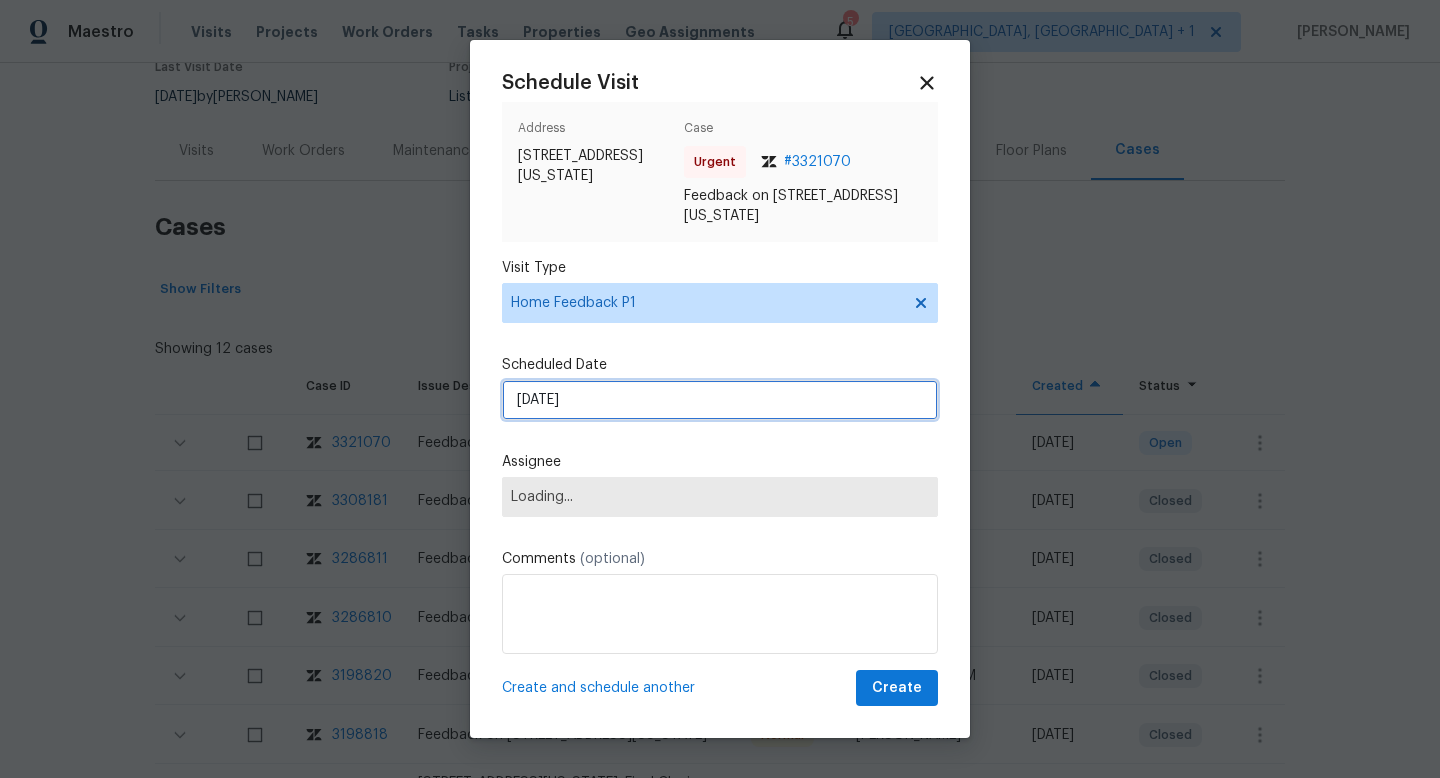 click on "11/07/2025" at bounding box center (720, 400) 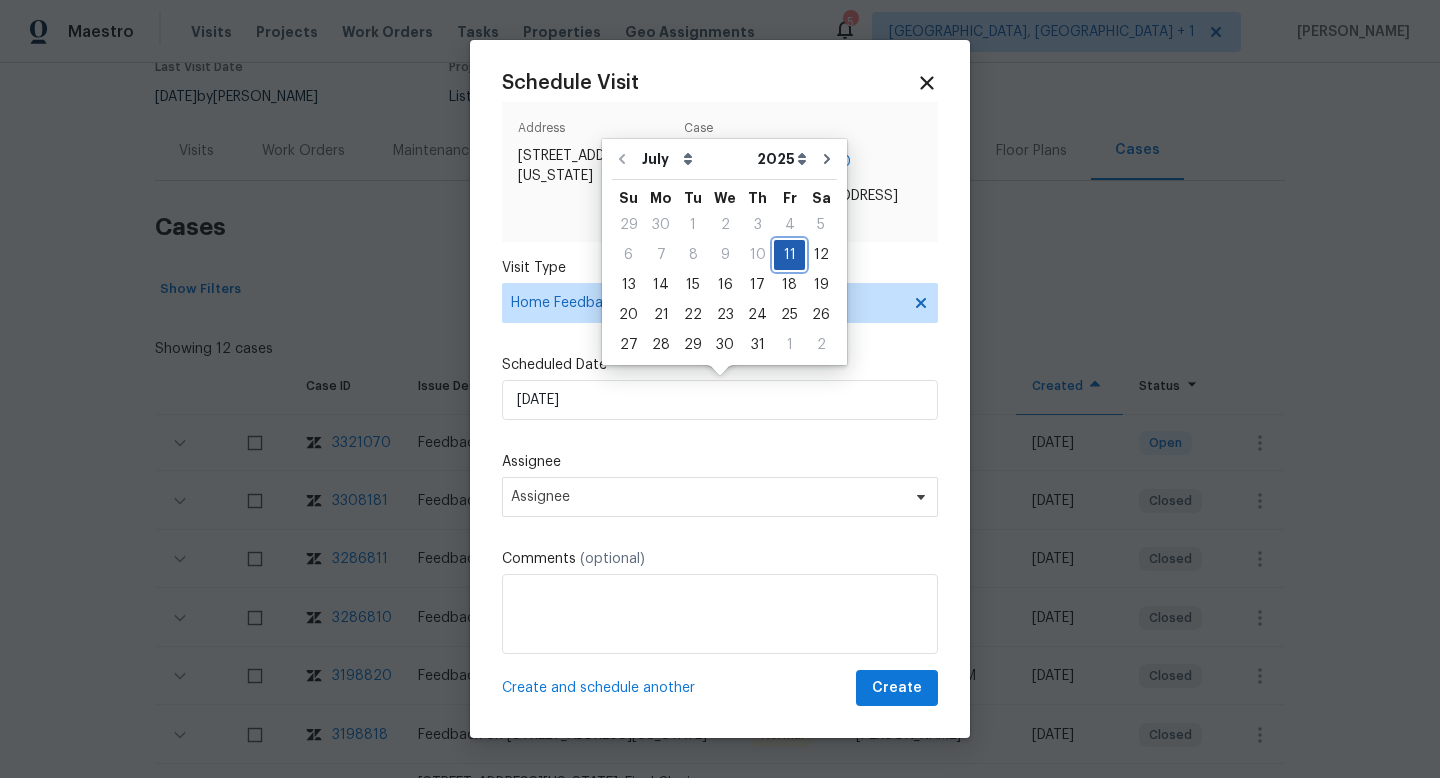 click on "11" at bounding box center [789, 255] 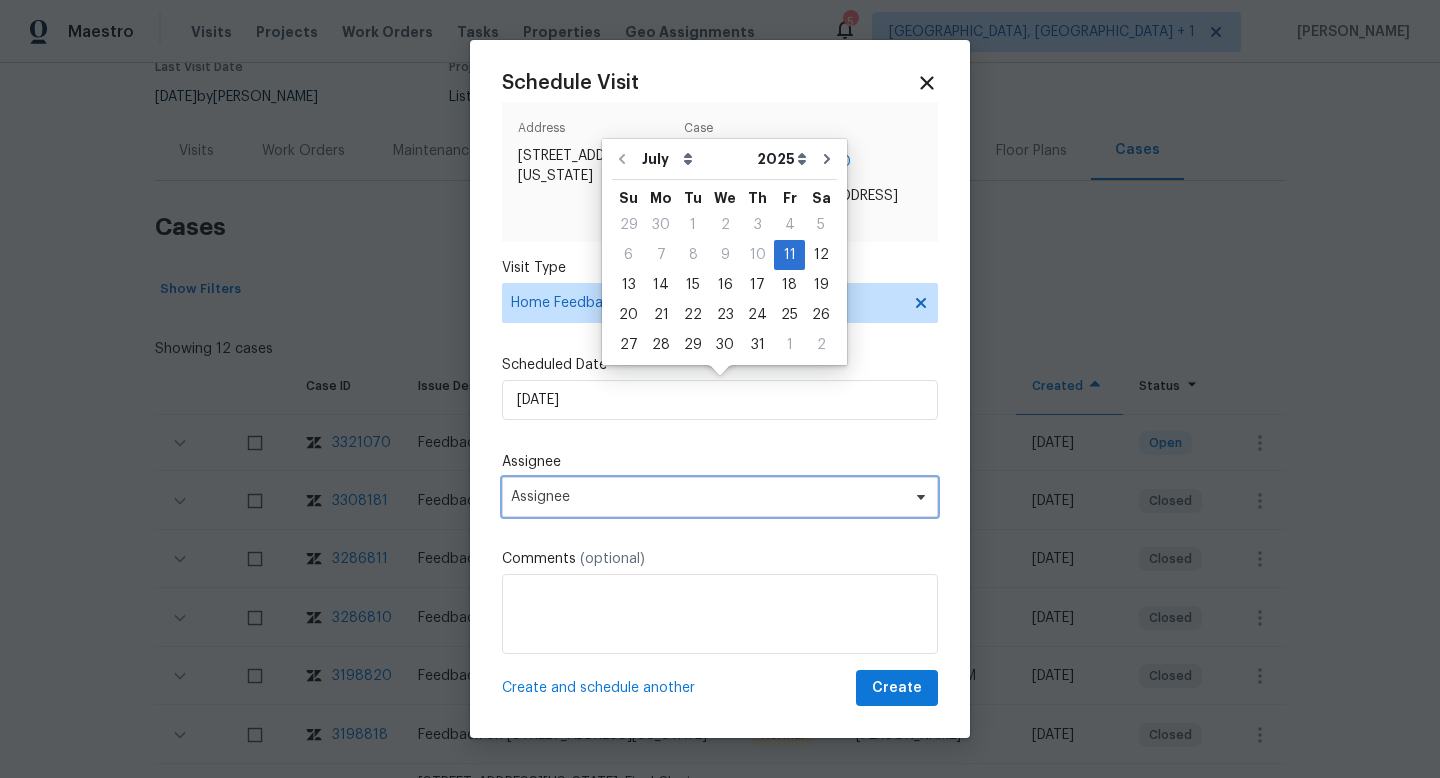 click on "Assignee" at bounding box center (707, 497) 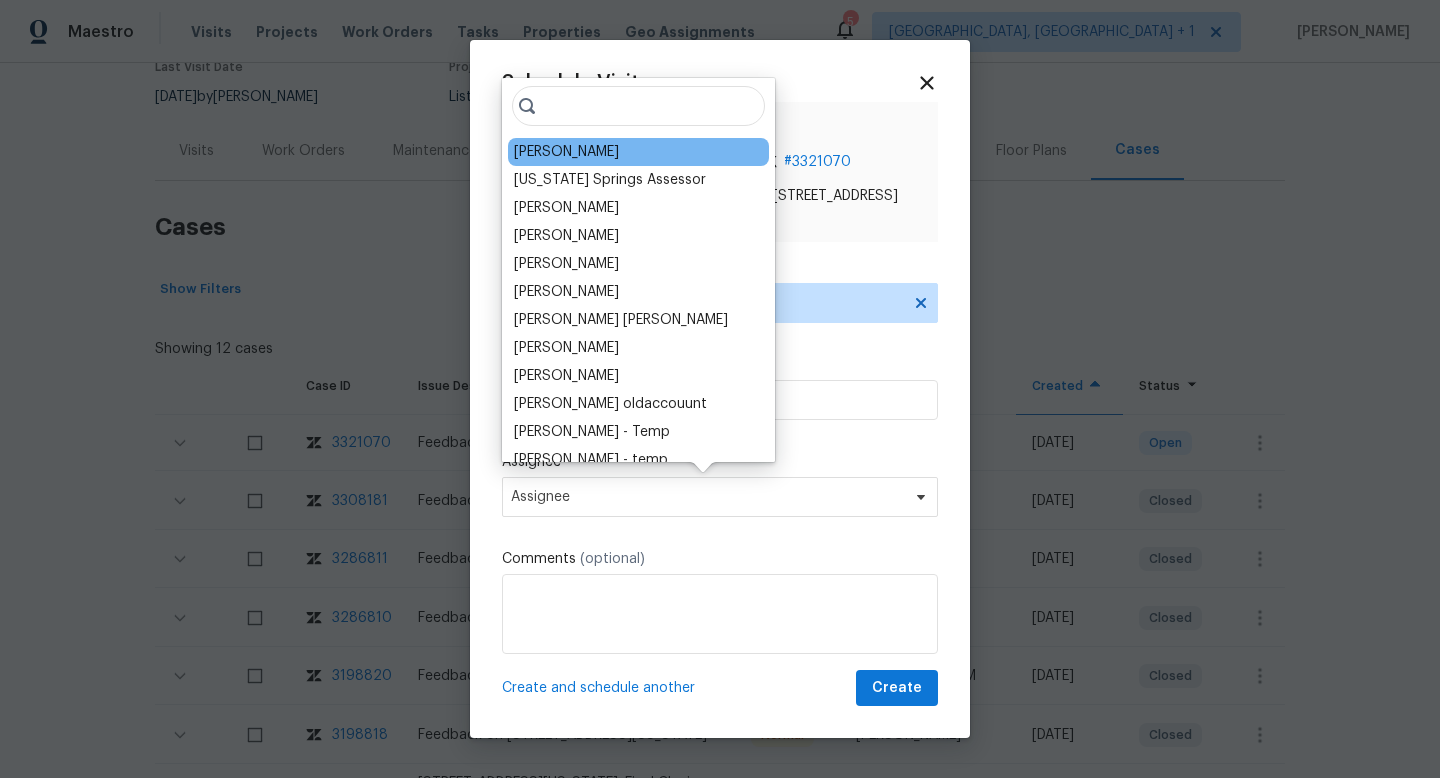 click on "Chris Thomas" at bounding box center [566, 152] 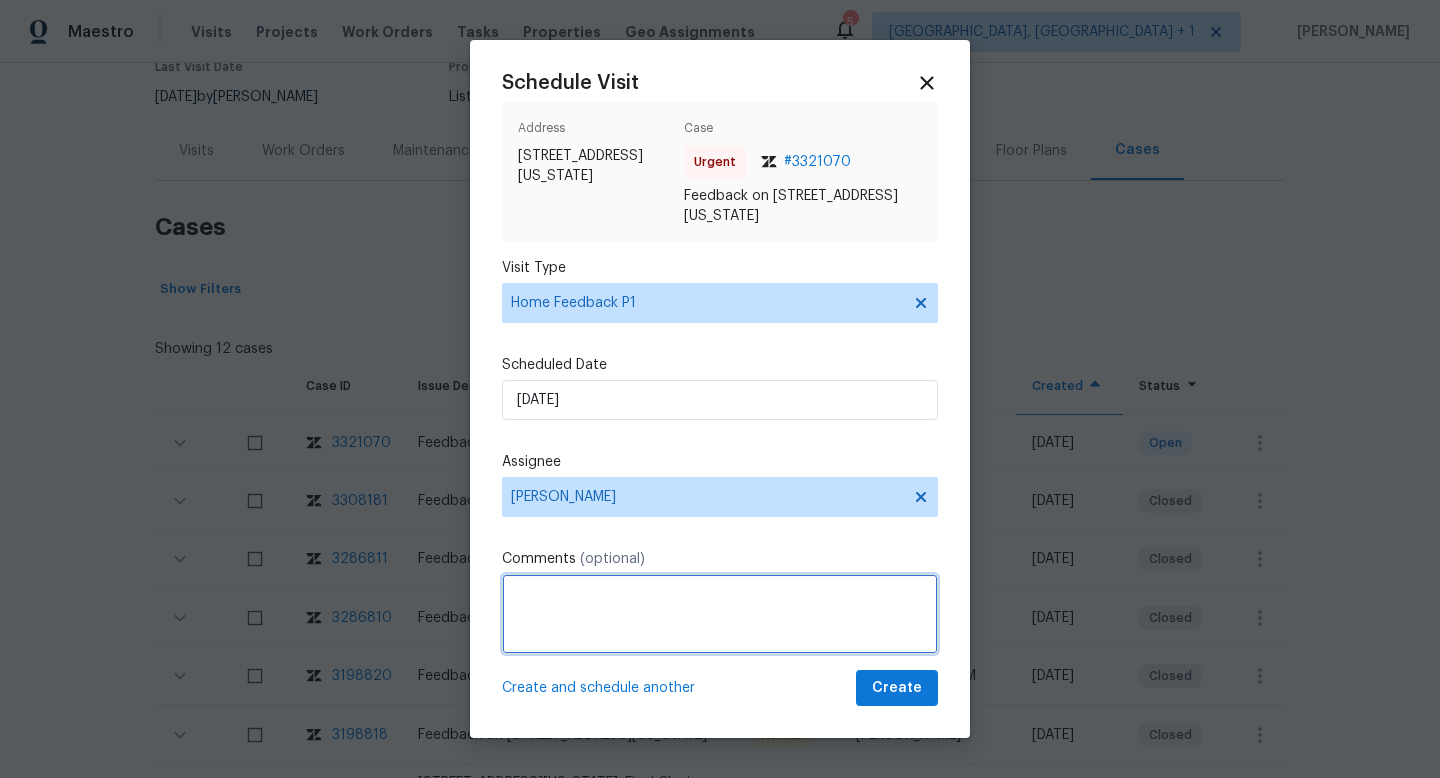 click at bounding box center (720, 614) 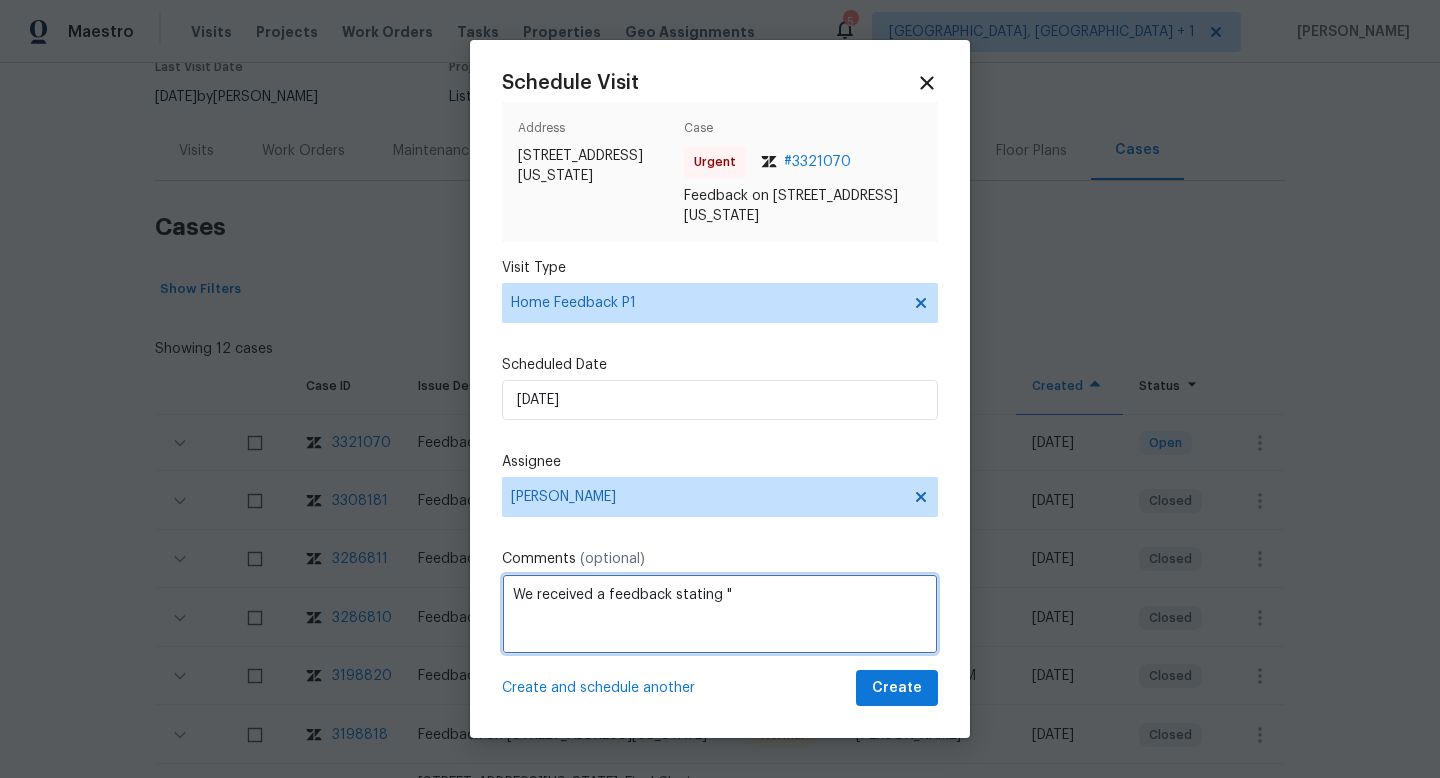 paste on "The back door was unlocked when I arrived" 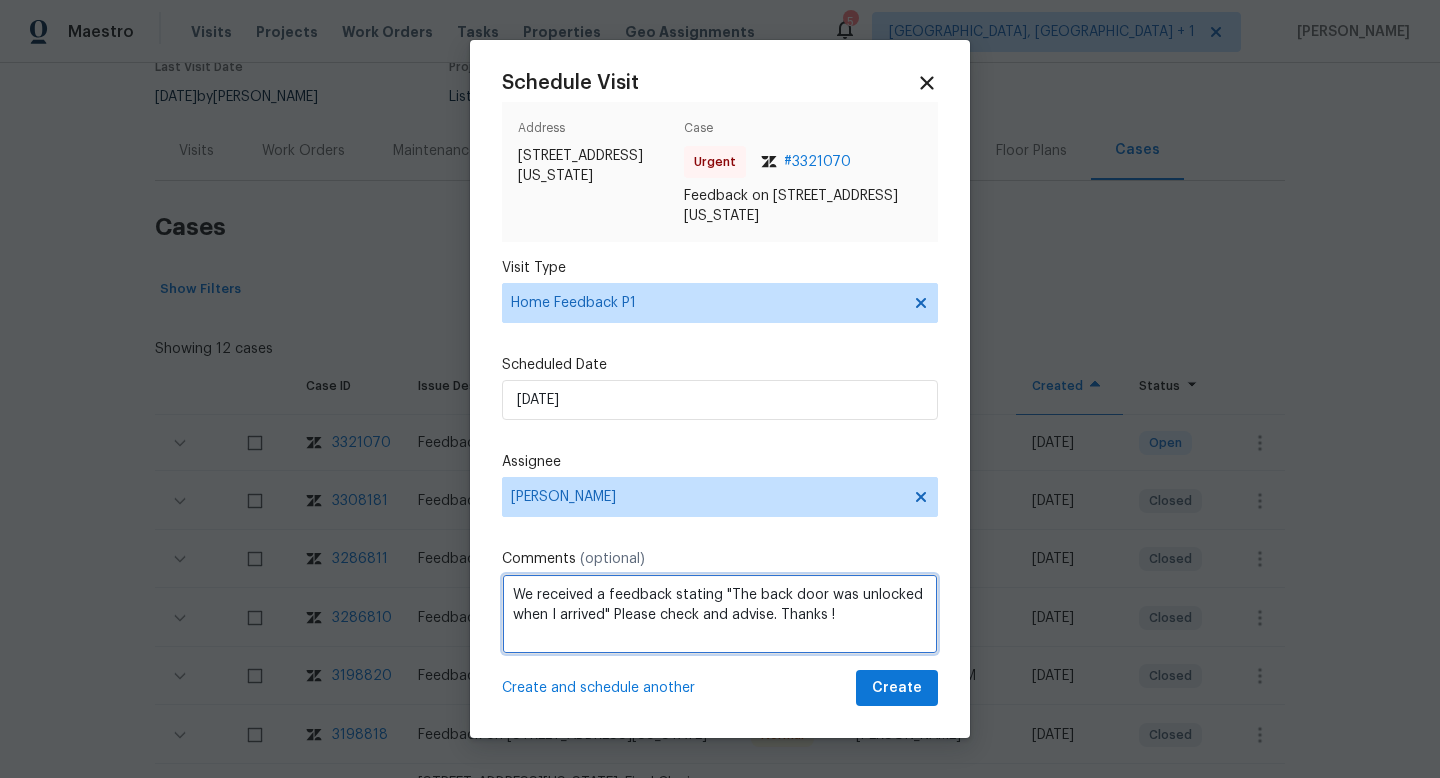 type on "We received a feedback stating "The back door was unlocked when I arrived" Please check and advise. Thanks !" 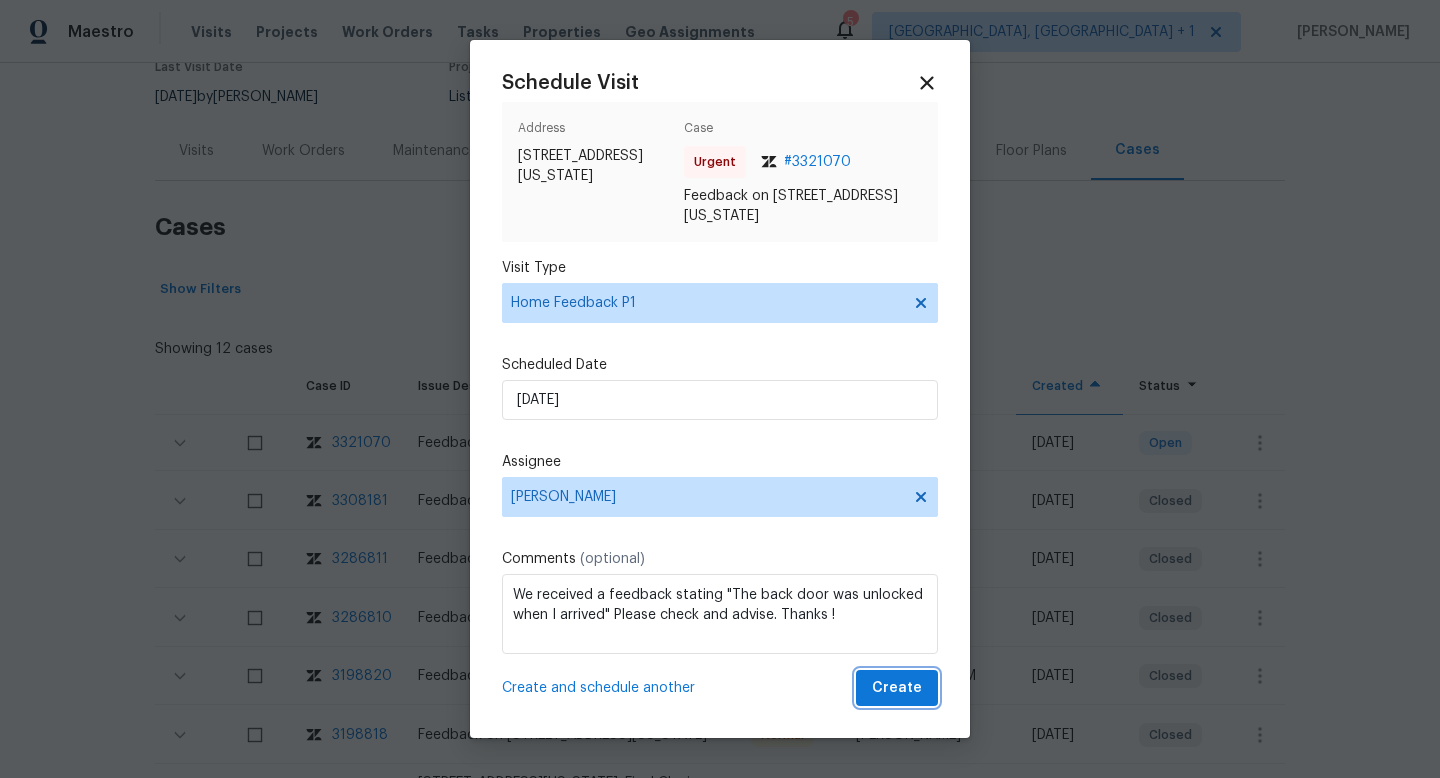 click on "Create" at bounding box center (897, 688) 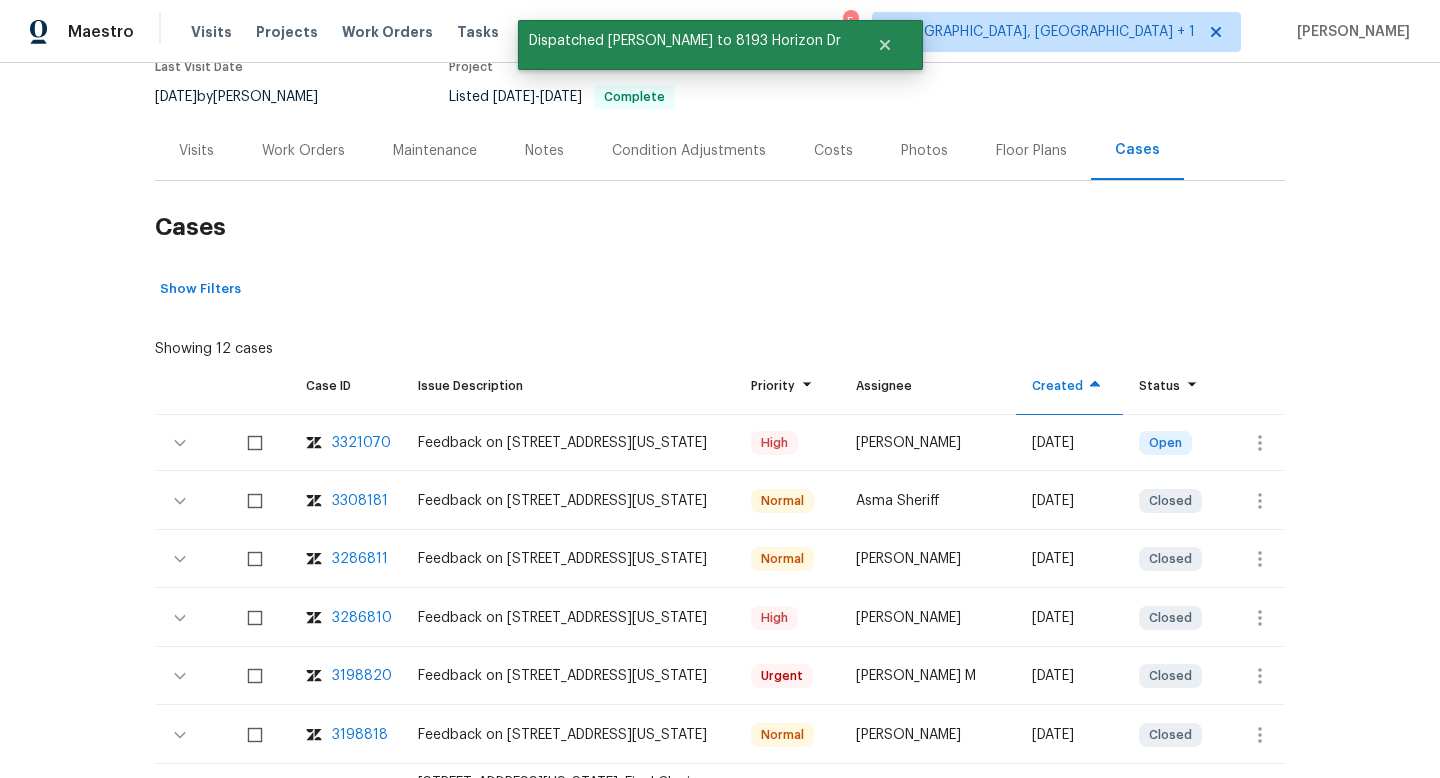 click on "Visits" at bounding box center (196, 150) 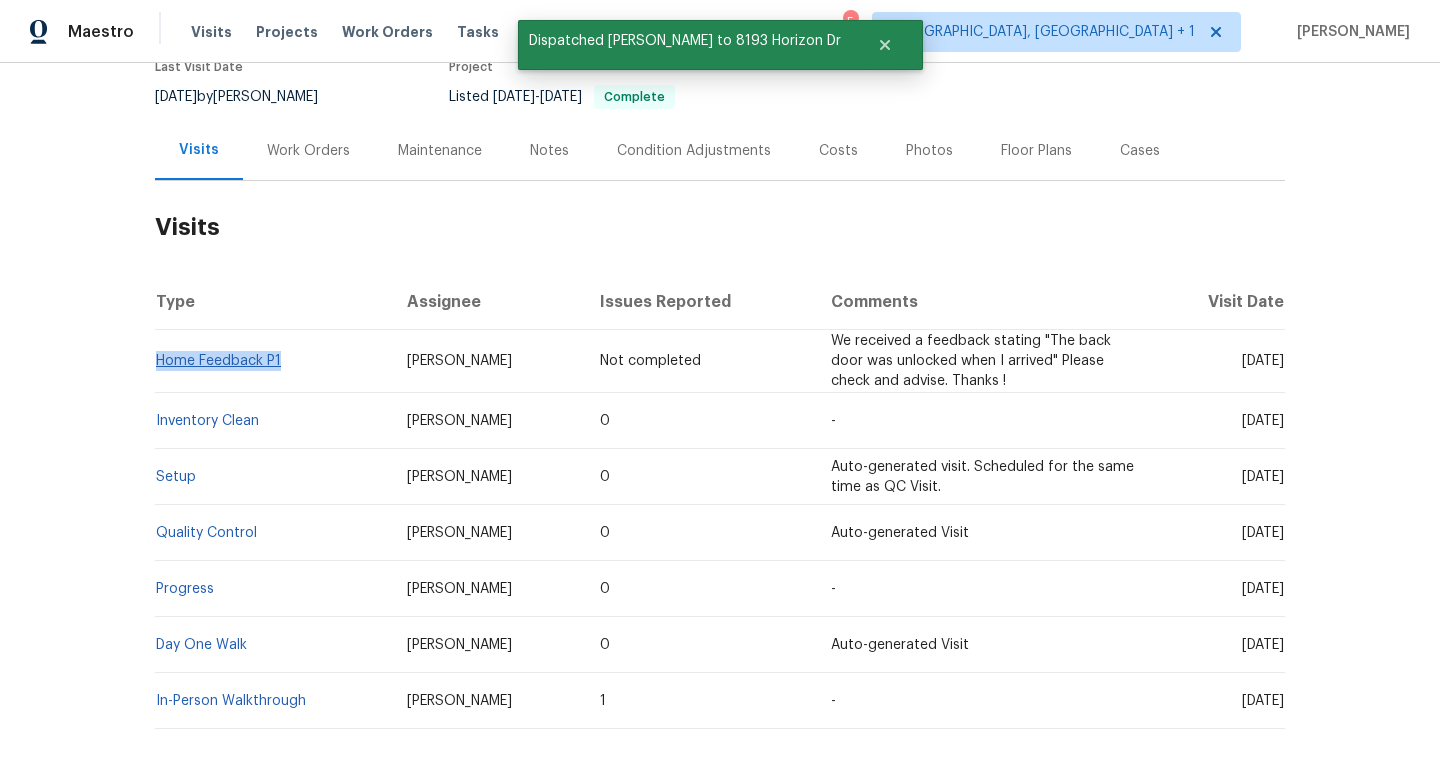 drag, startPoint x: 283, startPoint y: 374, endPoint x: 158, endPoint y: 360, distance: 125.781555 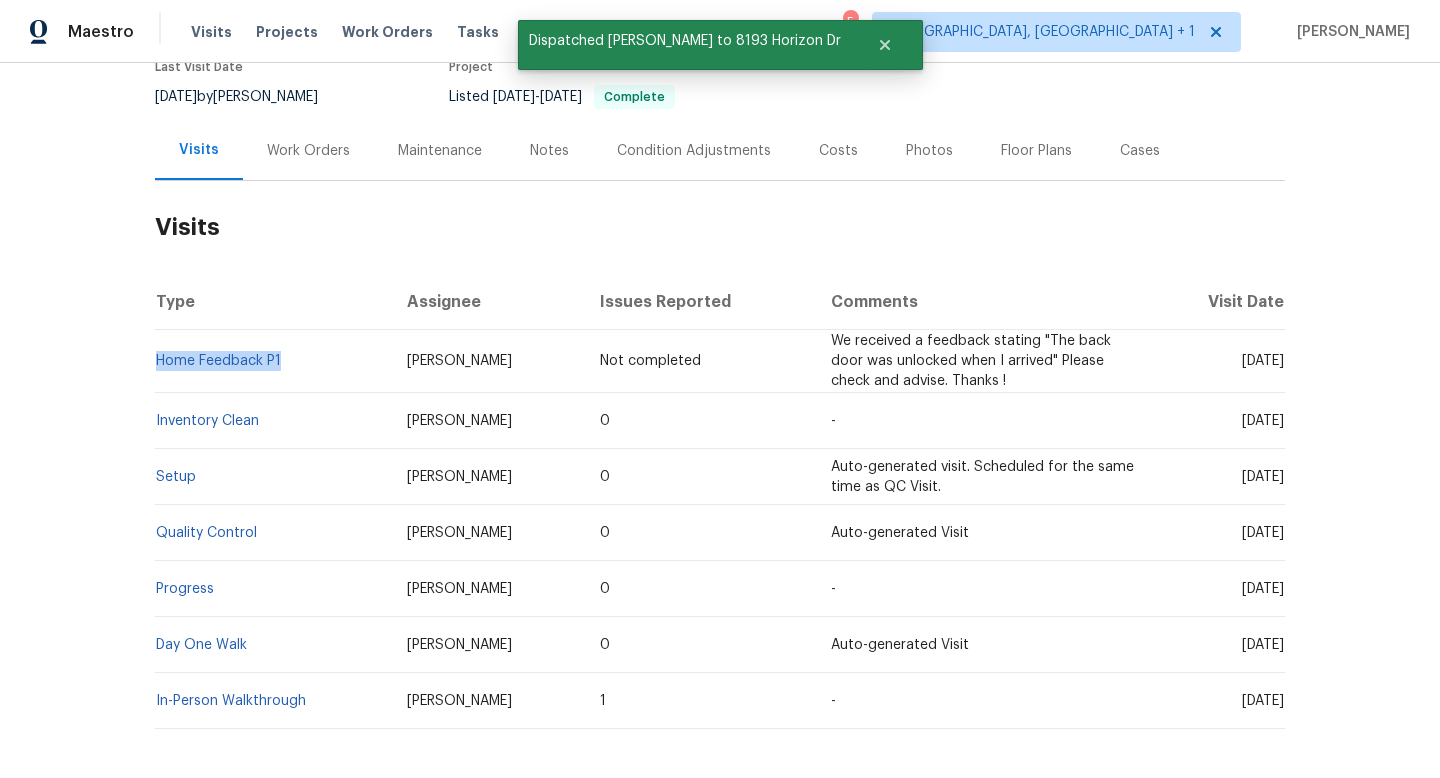 copy on "Home Feedback P1" 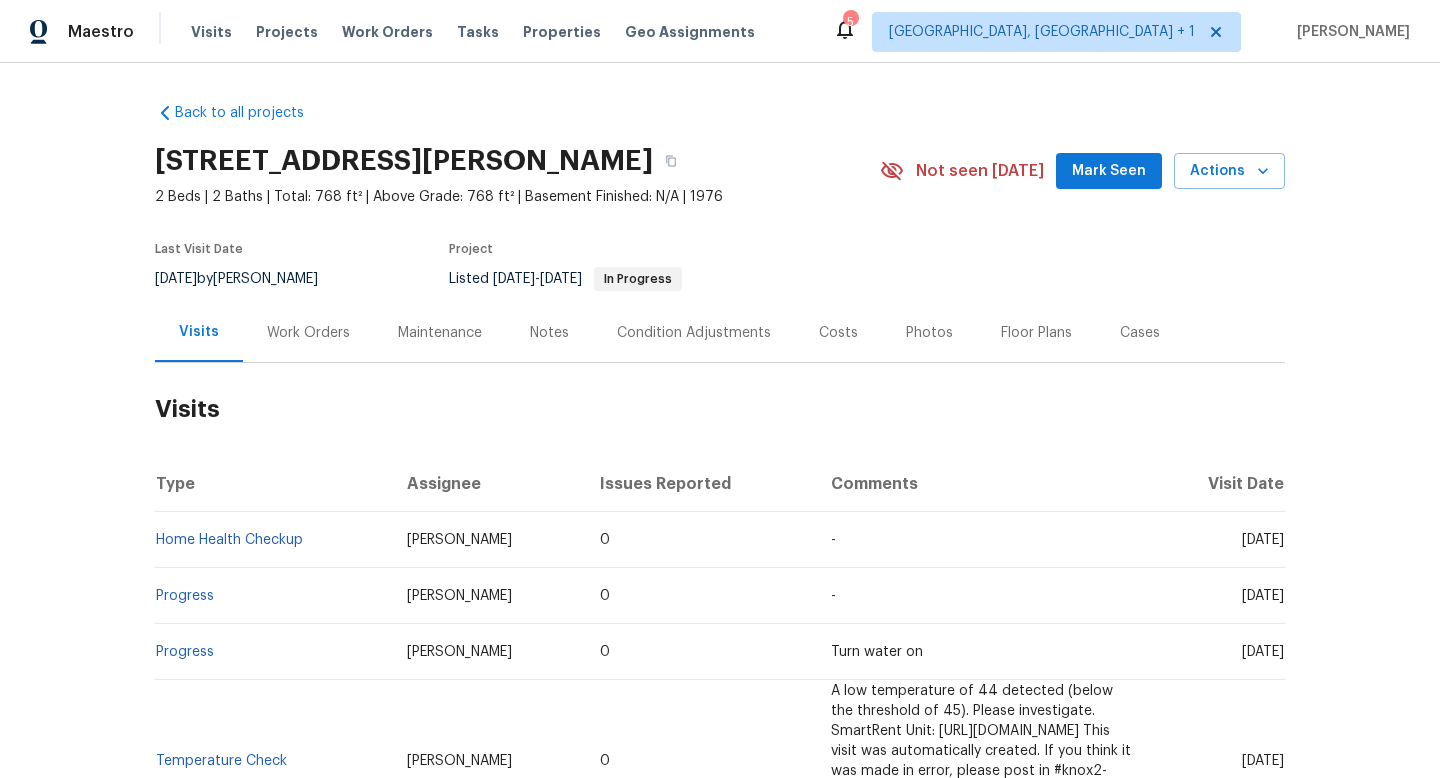 scroll, scrollTop: 0, scrollLeft: 0, axis: both 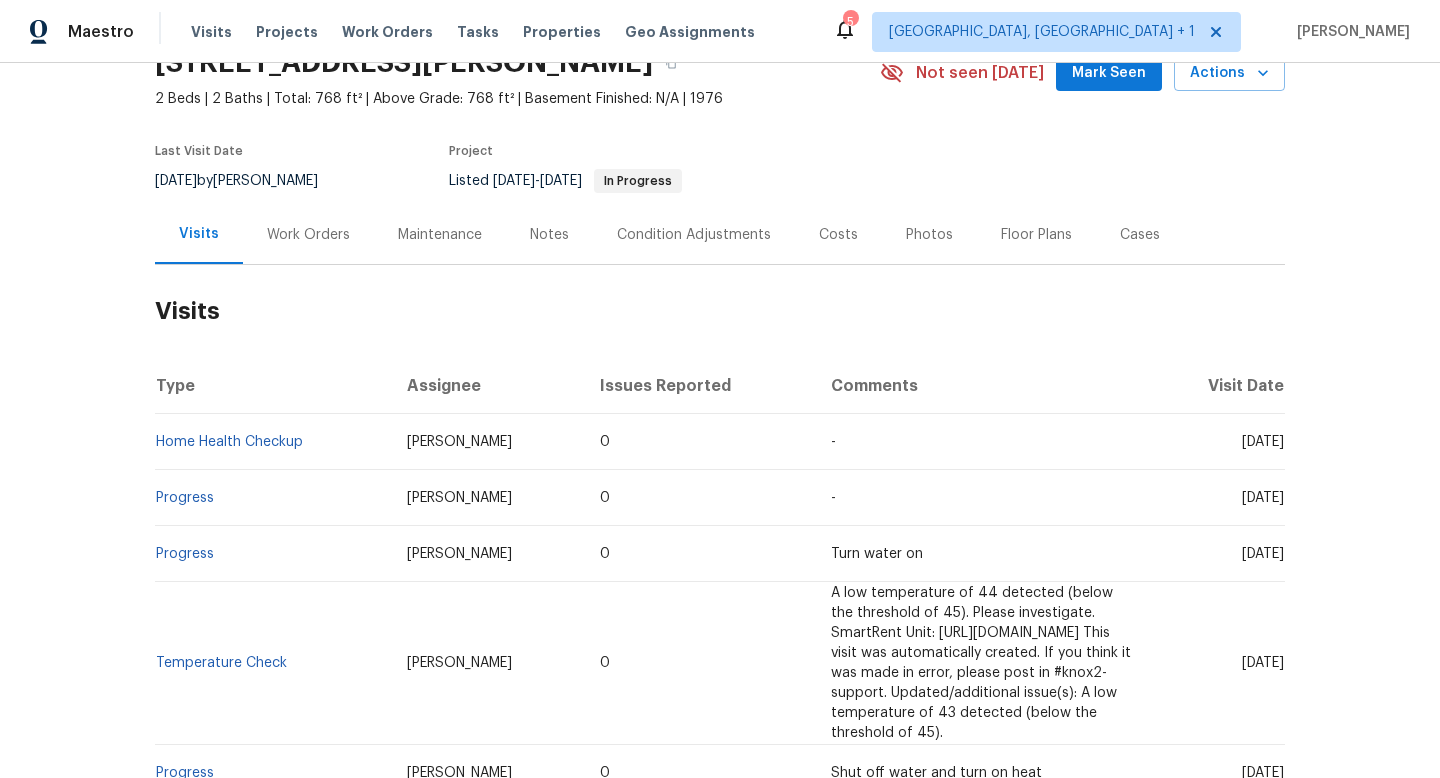 click on "Cases" at bounding box center (1140, 234) 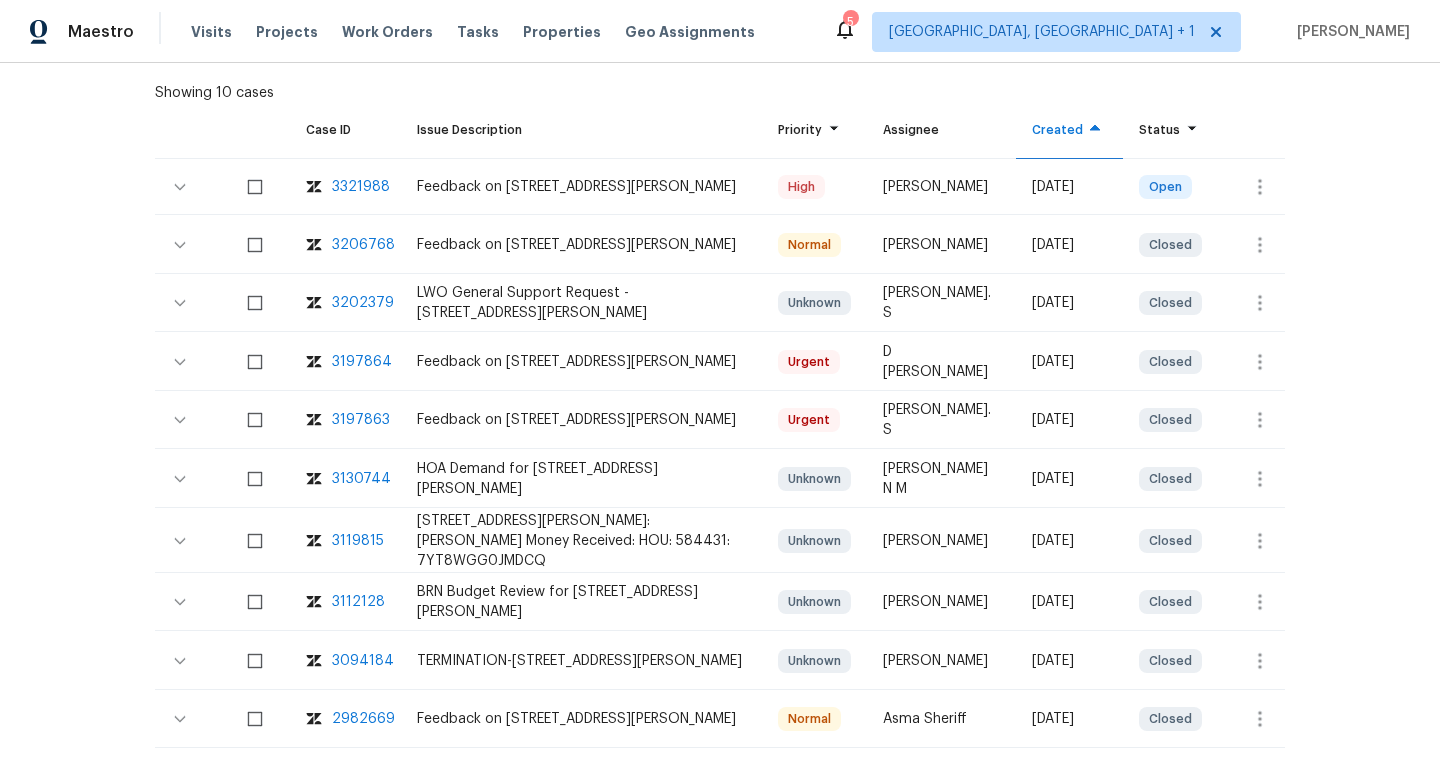 scroll, scrollTop: 448, scrollLeft: 0, axis: vertical 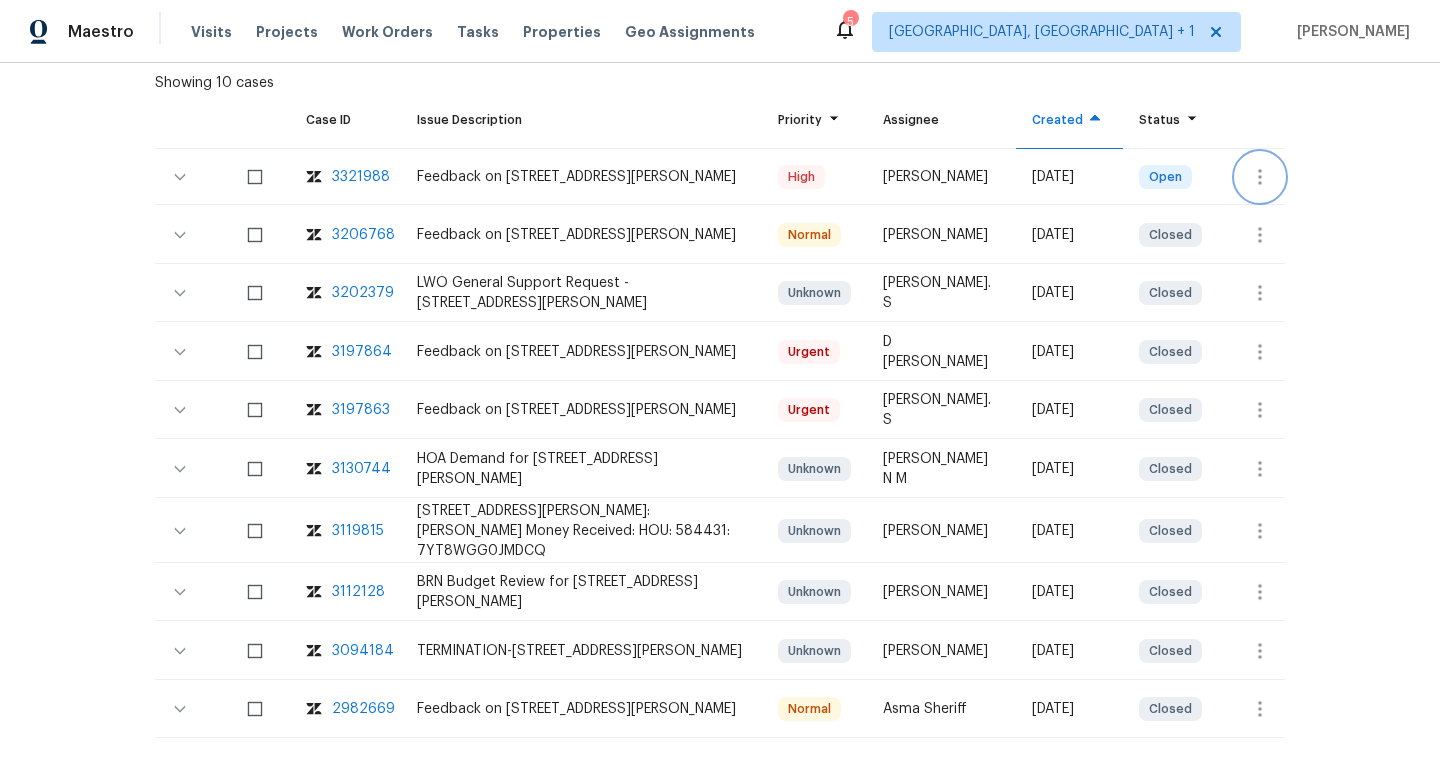 click 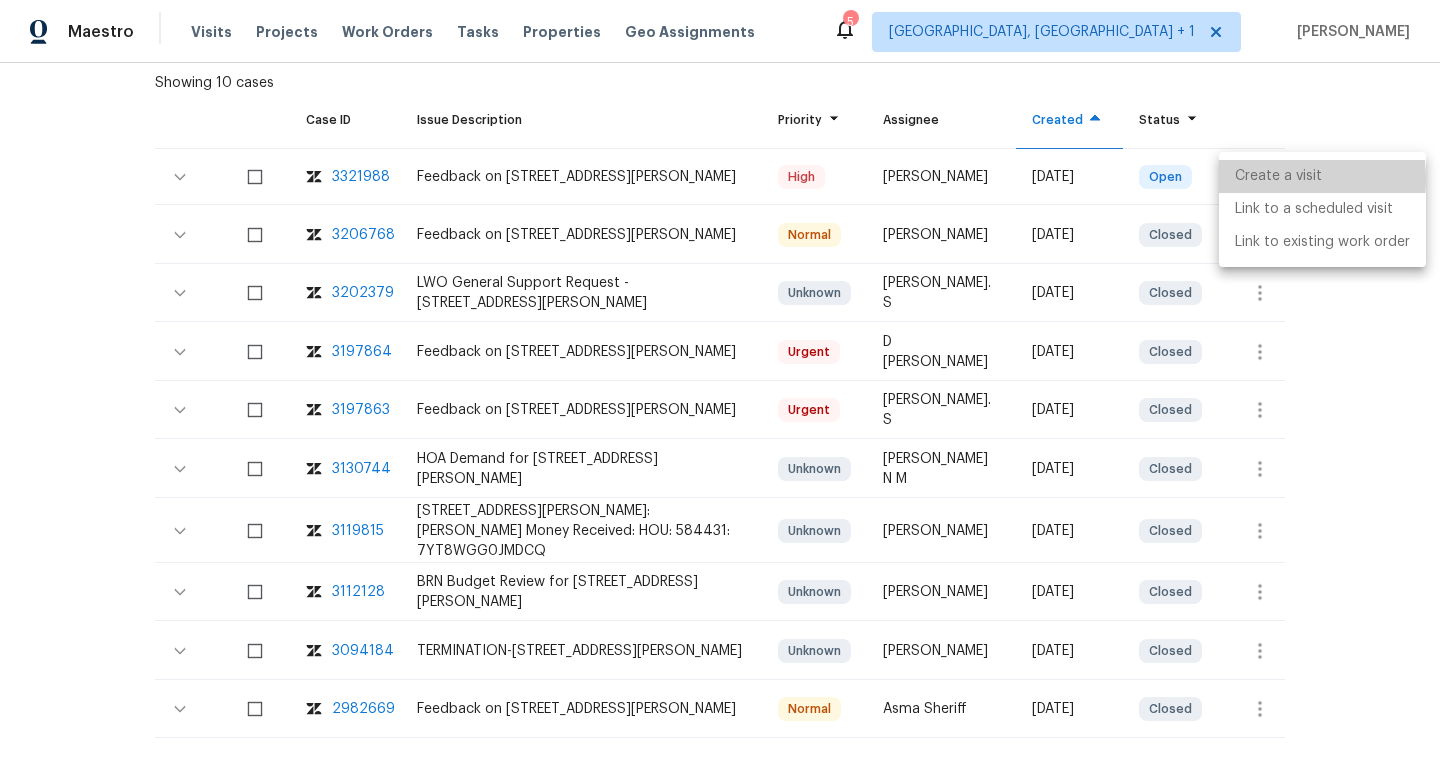 click on "Create a visit" at bounding box center [1322, 176] 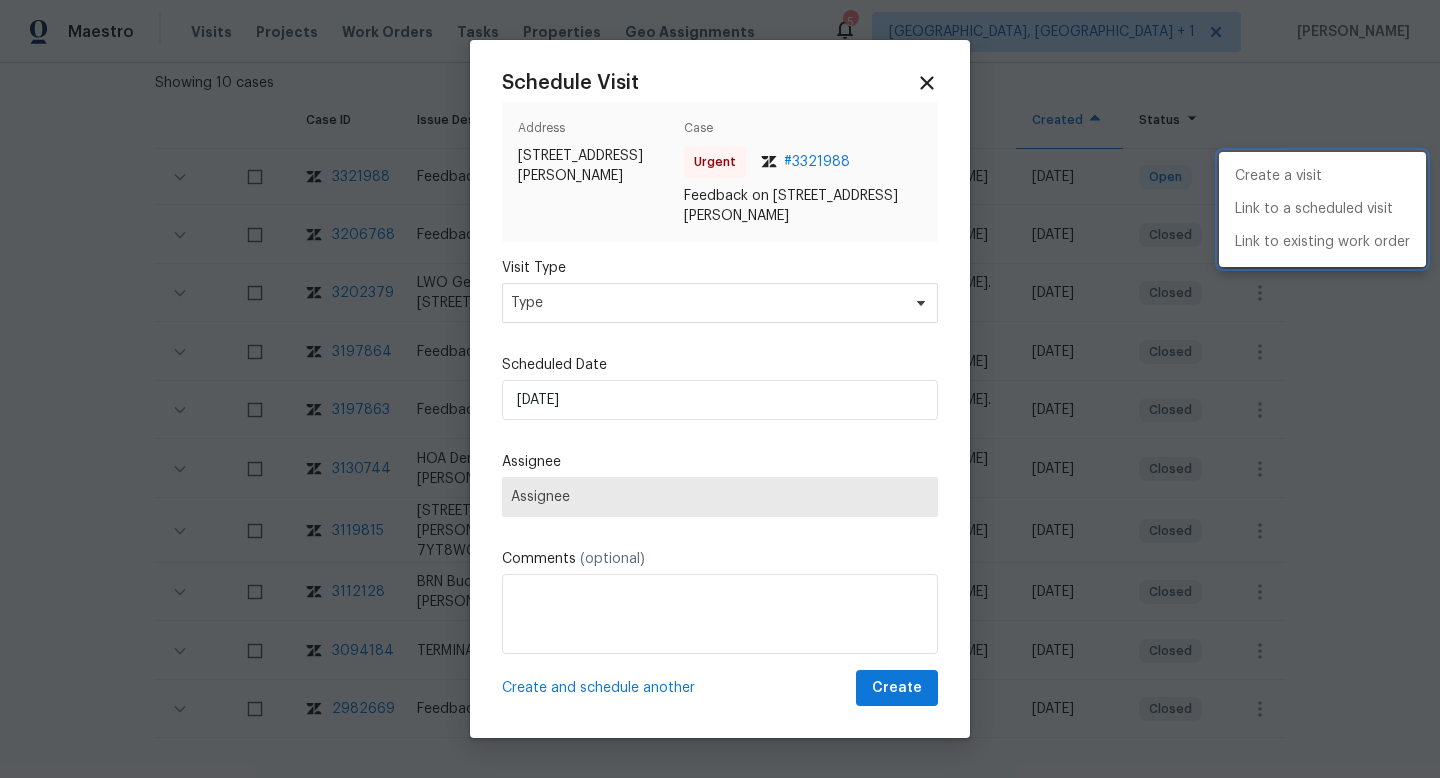 click at bounding box center (720, 389) 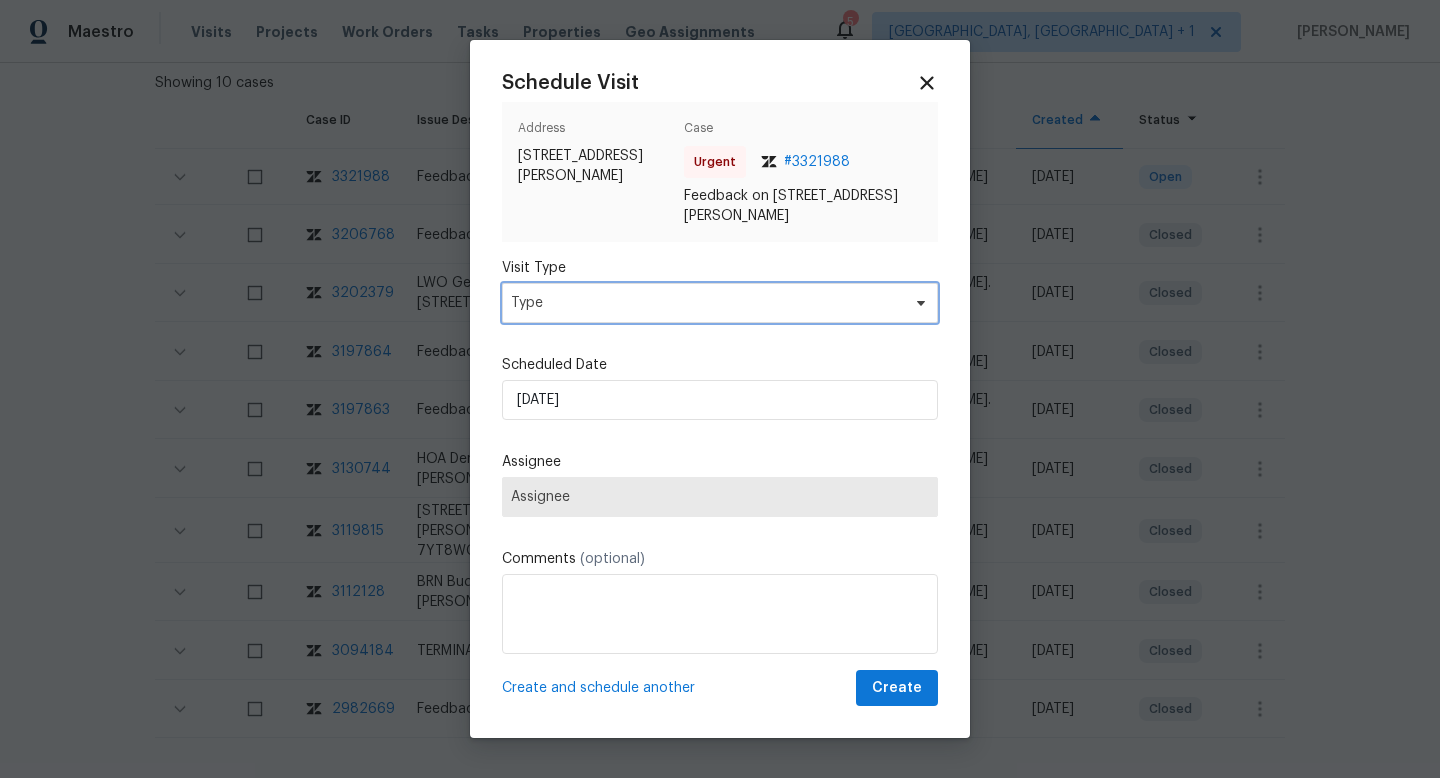 click on "Type" at bounding box center [705, 303] 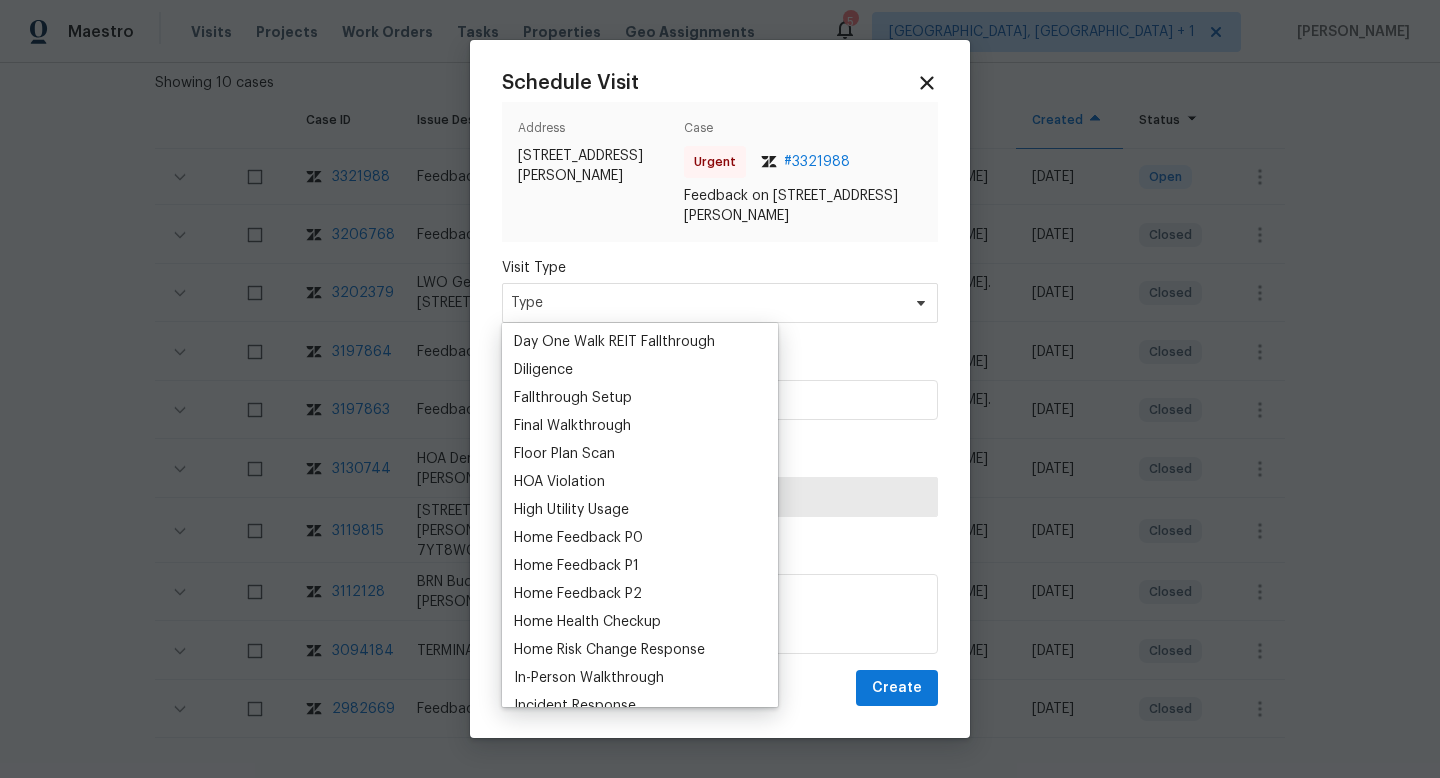 scroll, scrollTop: 466, scrollLeft: 0, axis: vertical 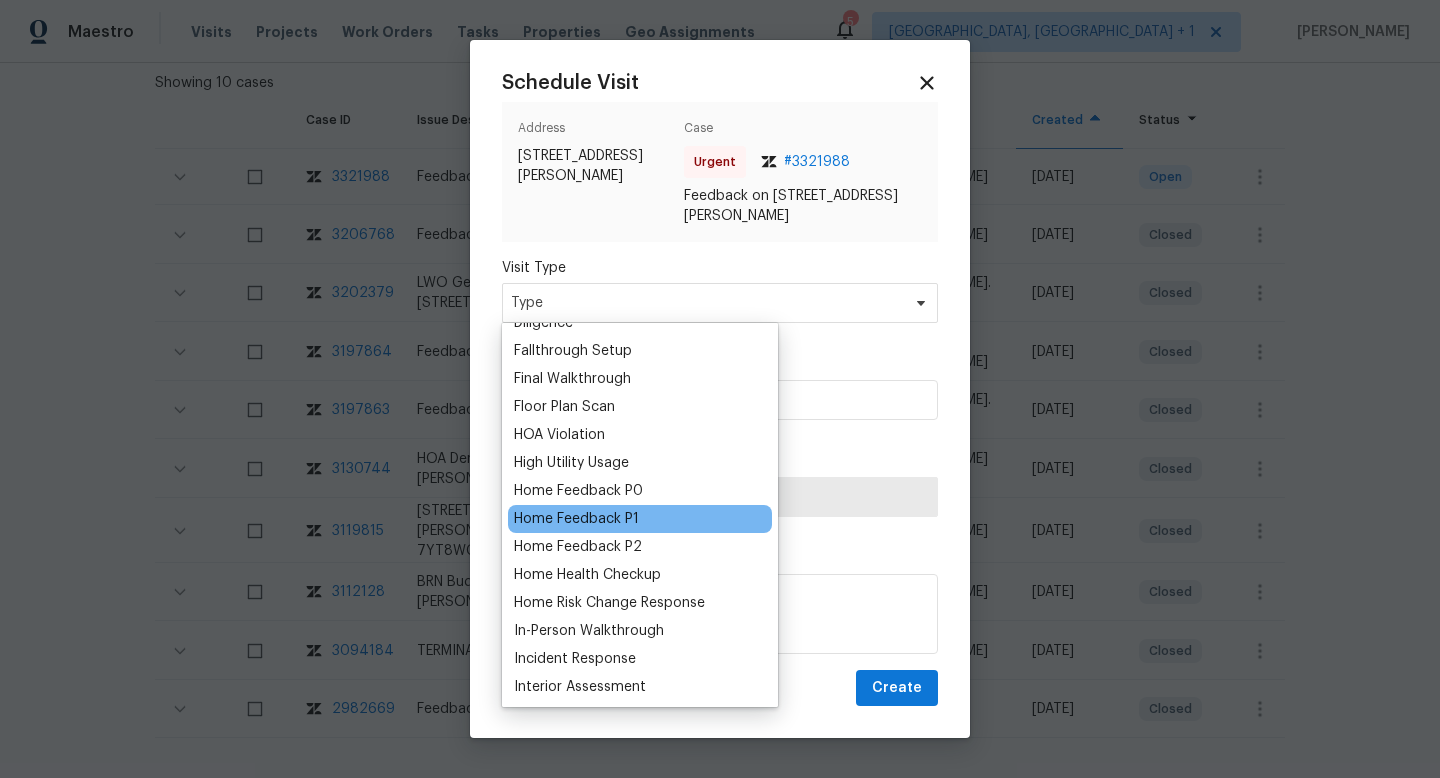 click on "Home Feedback P1" at bounding box center [576, 519] 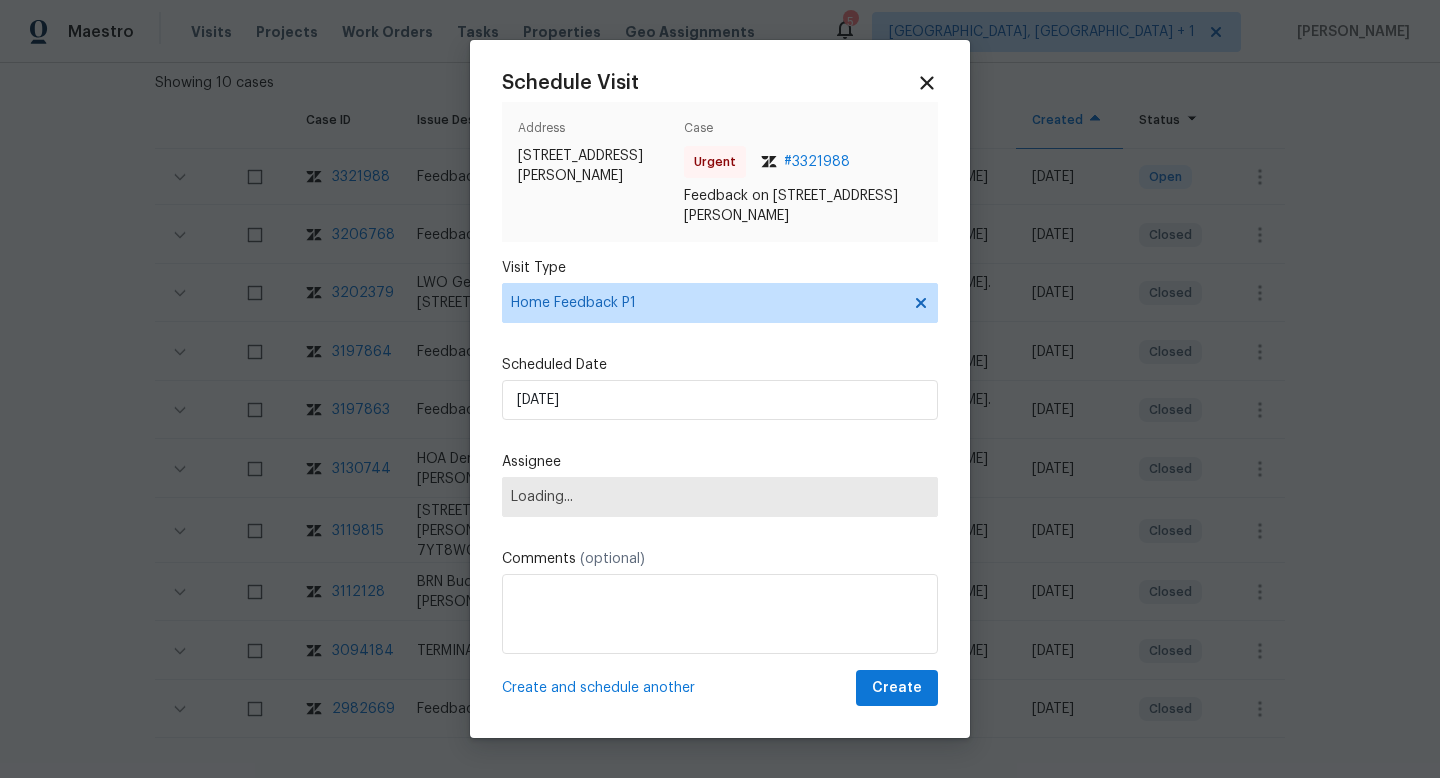 click on "Loading..." at bounding box center (720, 497) 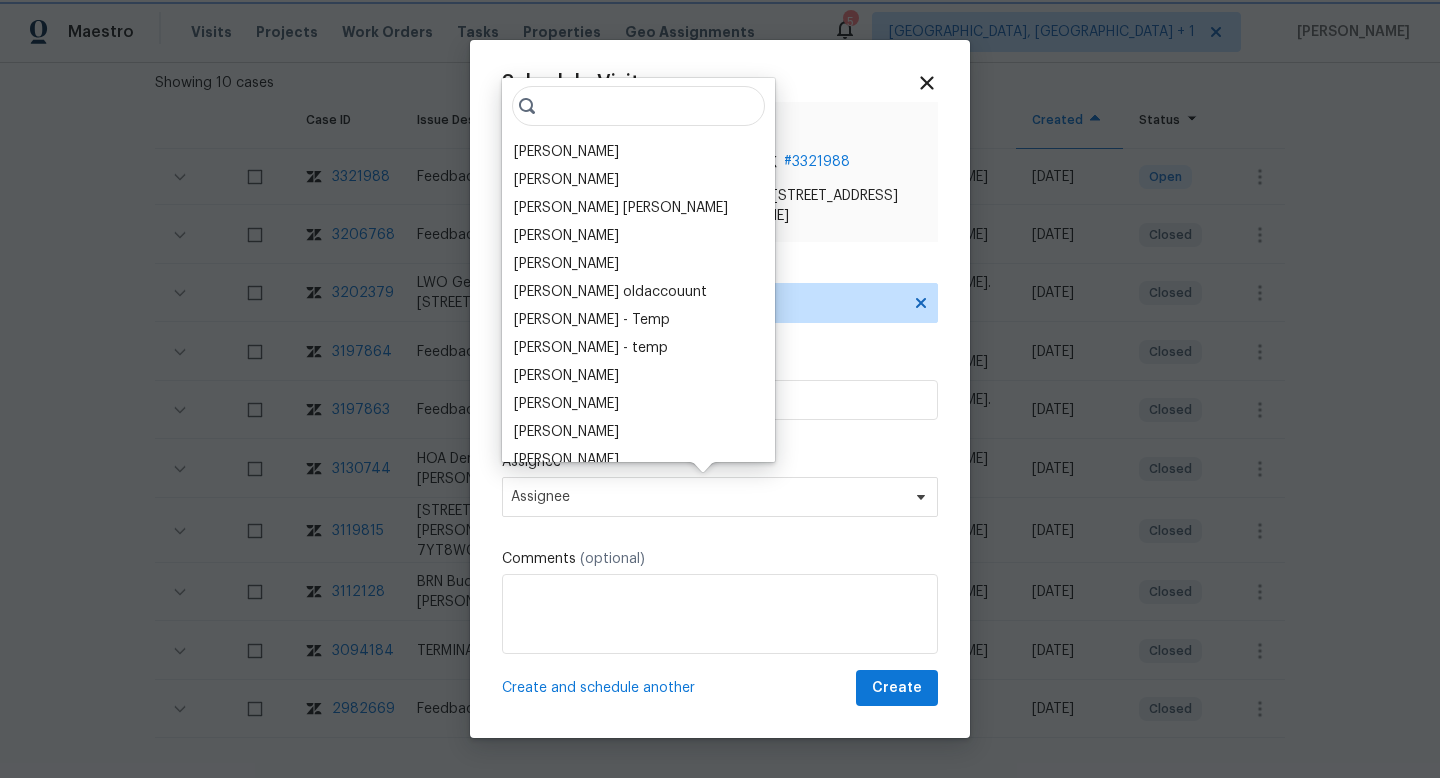 click on "Assignee" at bounding box center (707, 497) 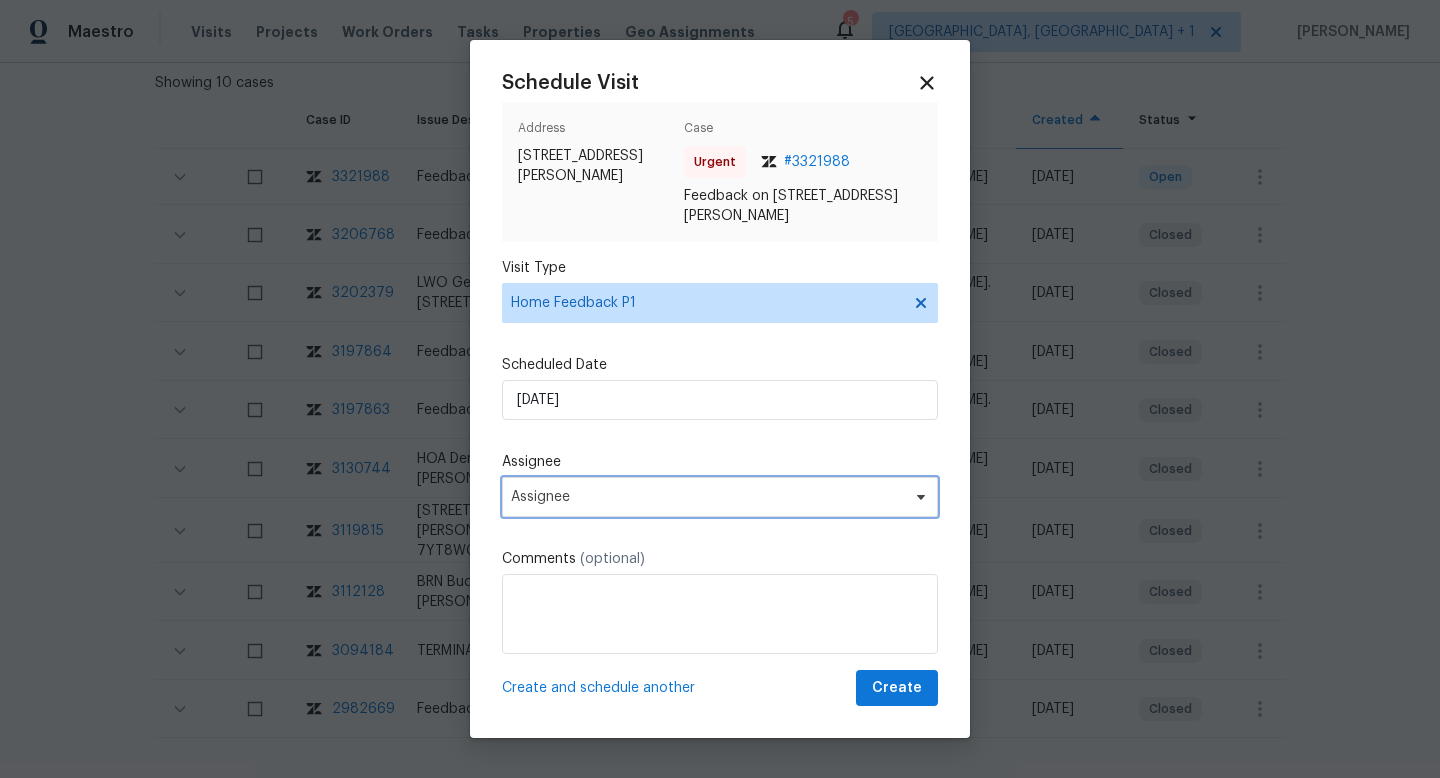 click on "Assignee" at bounding box center (707, 497) 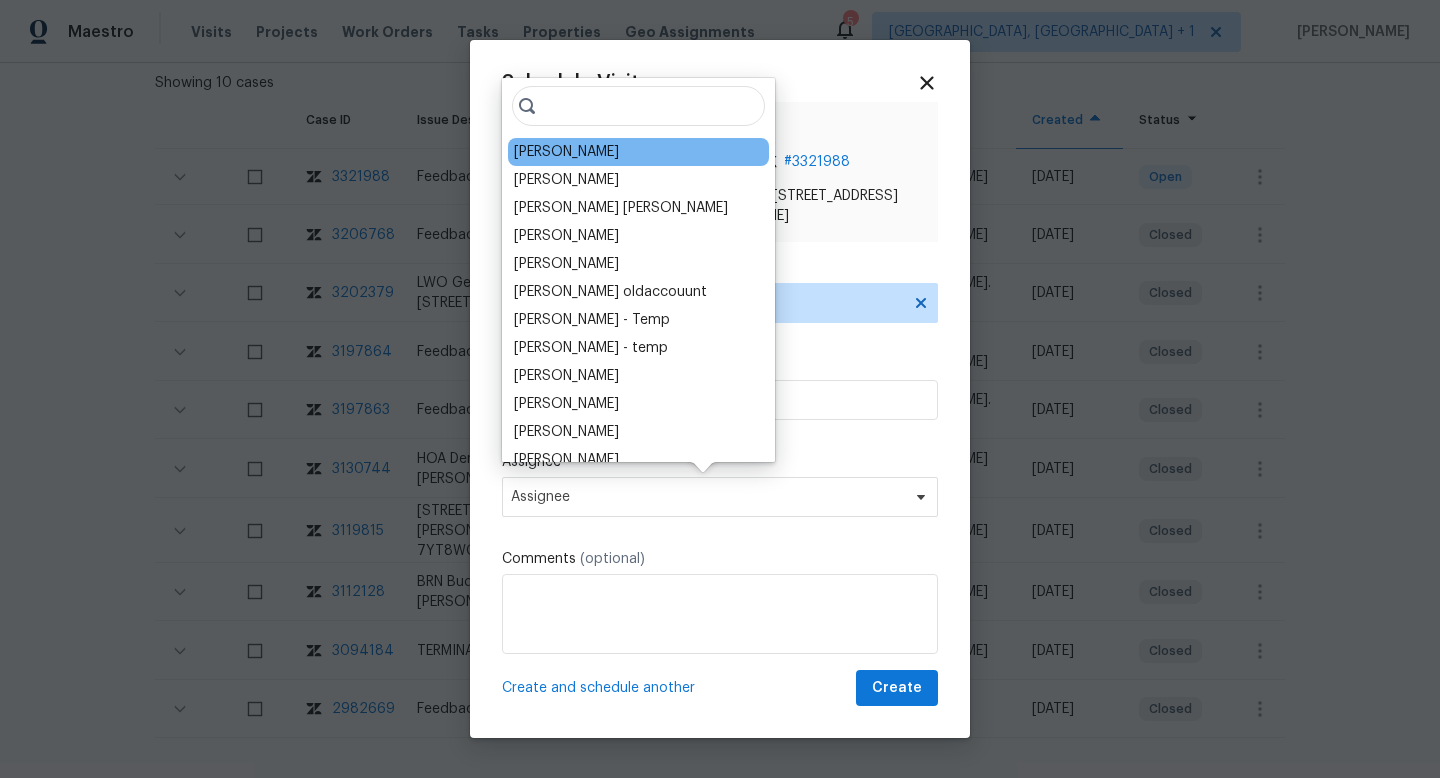 click on "[PERSON_NAME]" at bounding box center [566, 152] 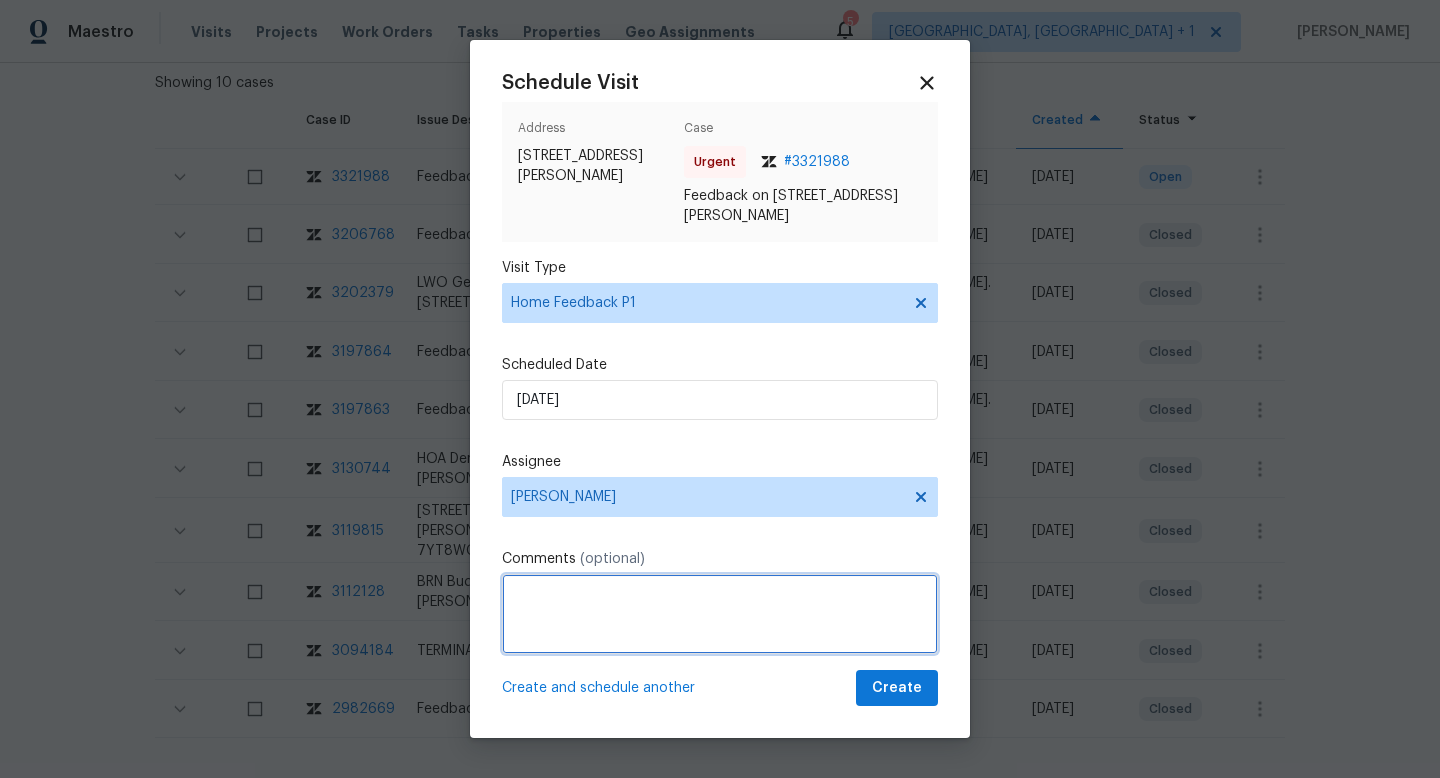 click at bounding box center (720, 614) 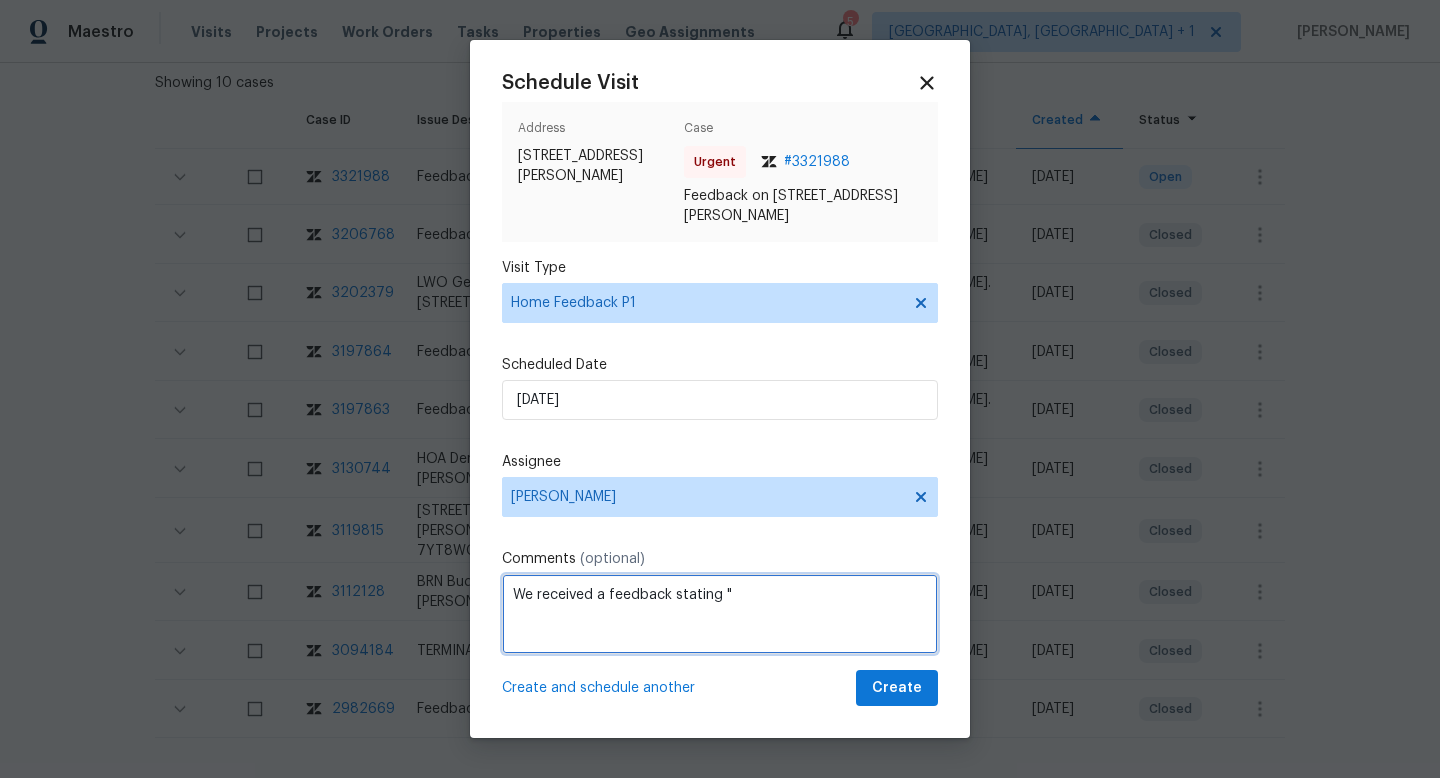 paste on "Buyer calling for access, after full verification, I tried to give the access but remote unlock failed." 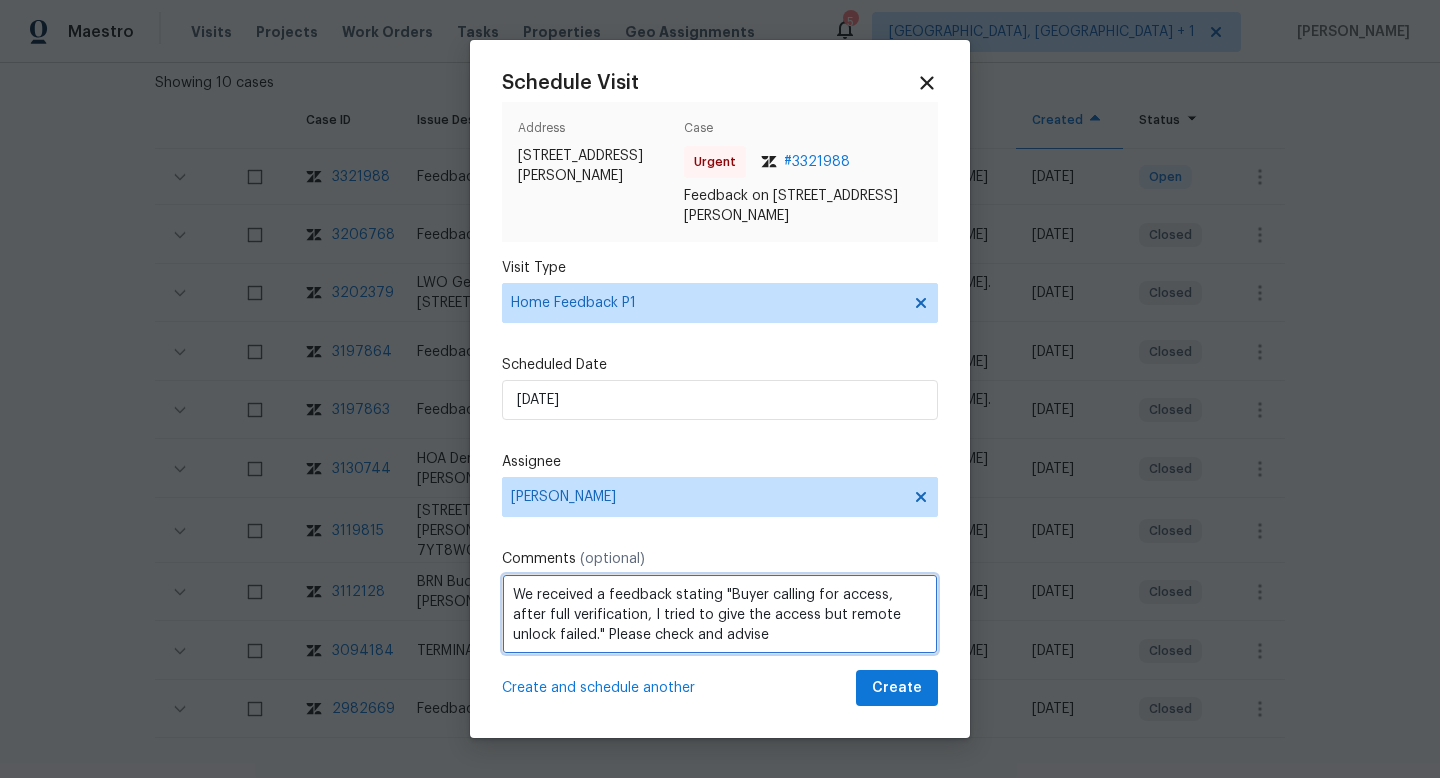 type on "We received a feedback stating "Buyer calling for access, after full verification, I tried to give the access but remote unlock failed." Please check and advise" 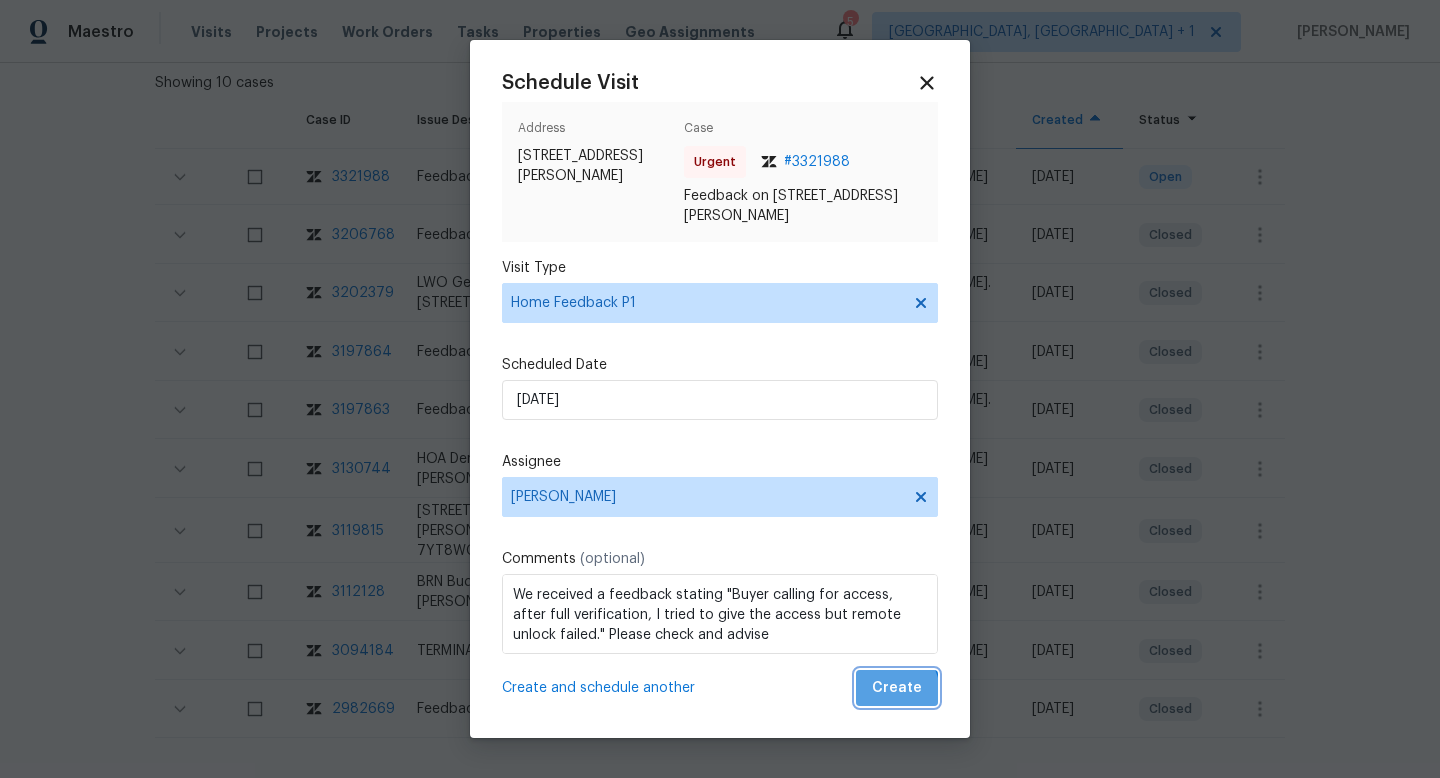 click on "Create" at bounding box center [897, 688] 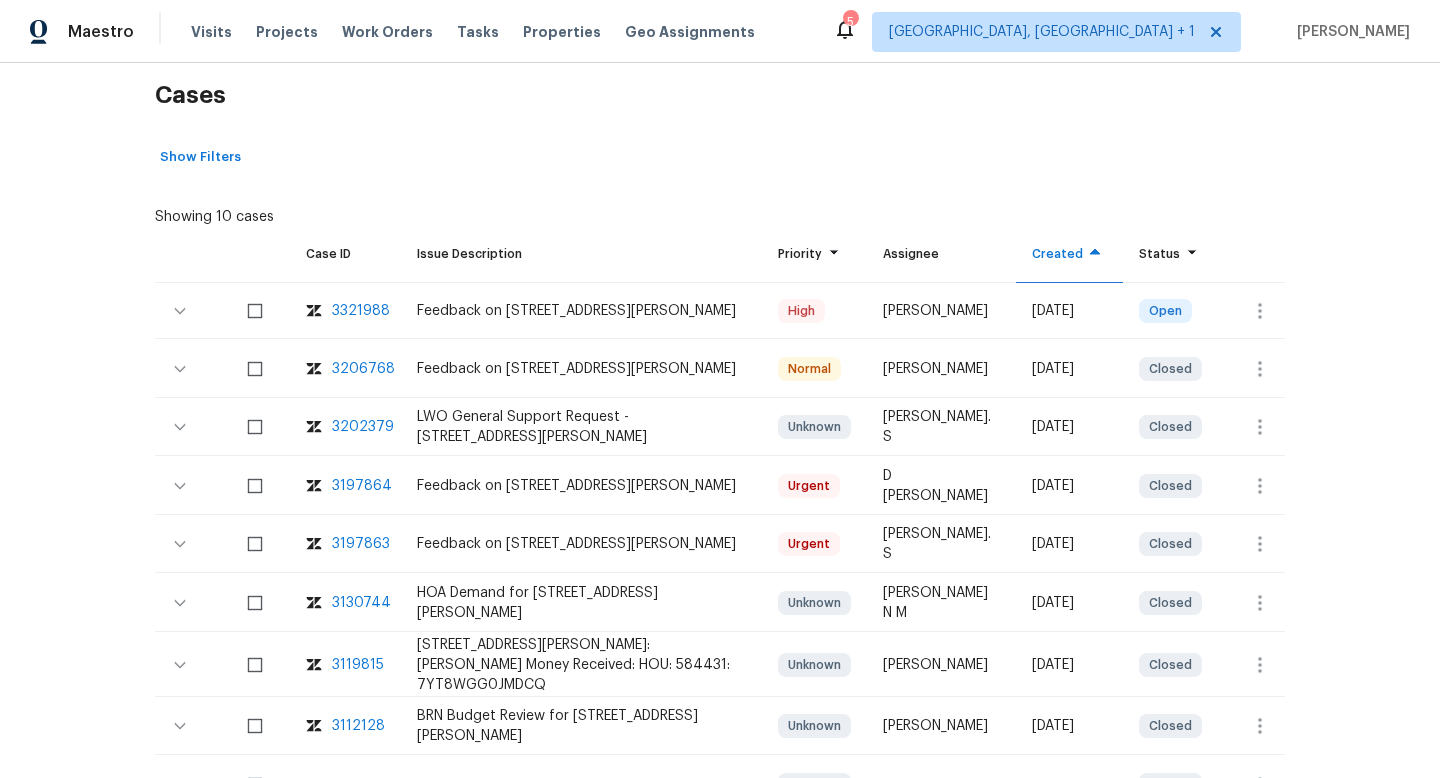 scroll, scrollTop: 37, scrollLeft: 0, axis: vertical 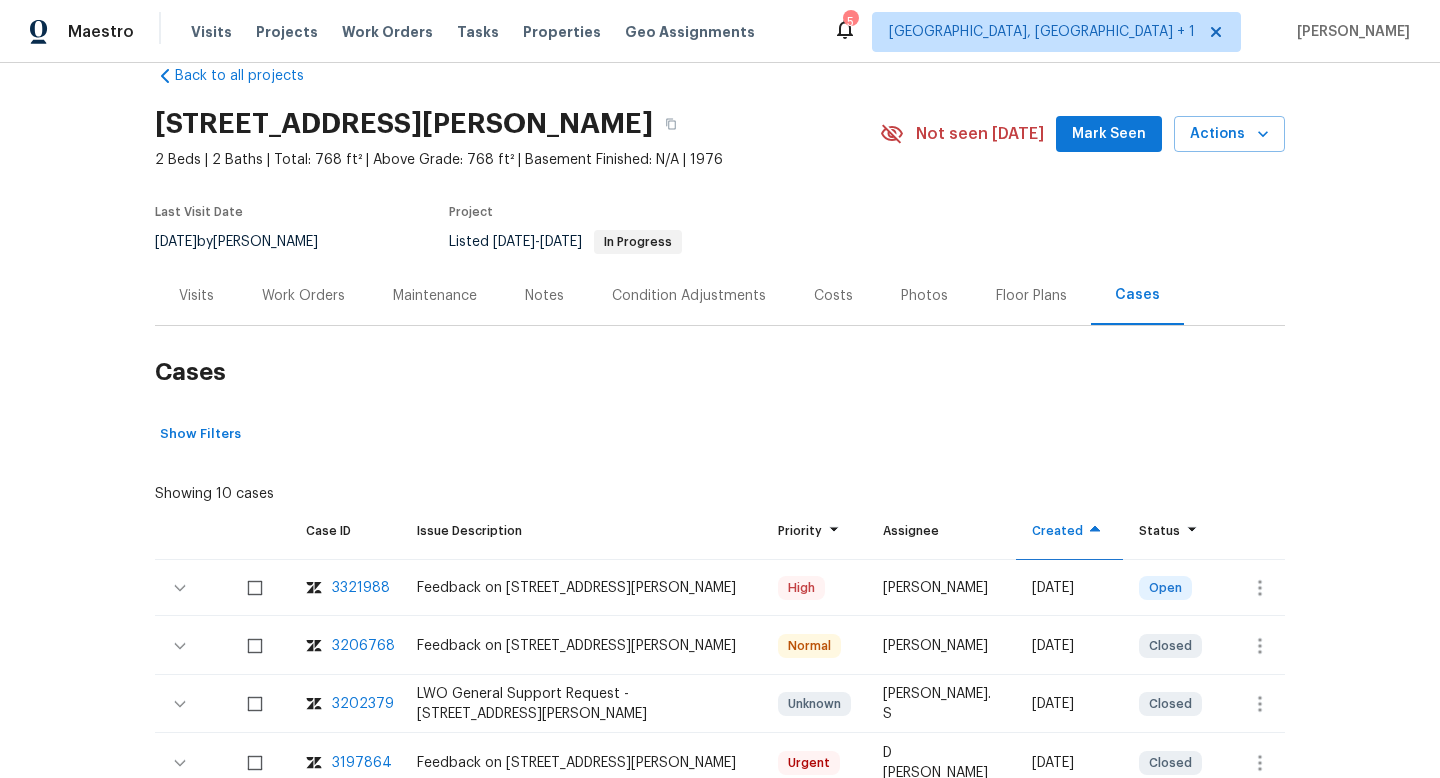 click on "6/24/2025  by  Navid Ranjbar" at bounding box center [248, 242] 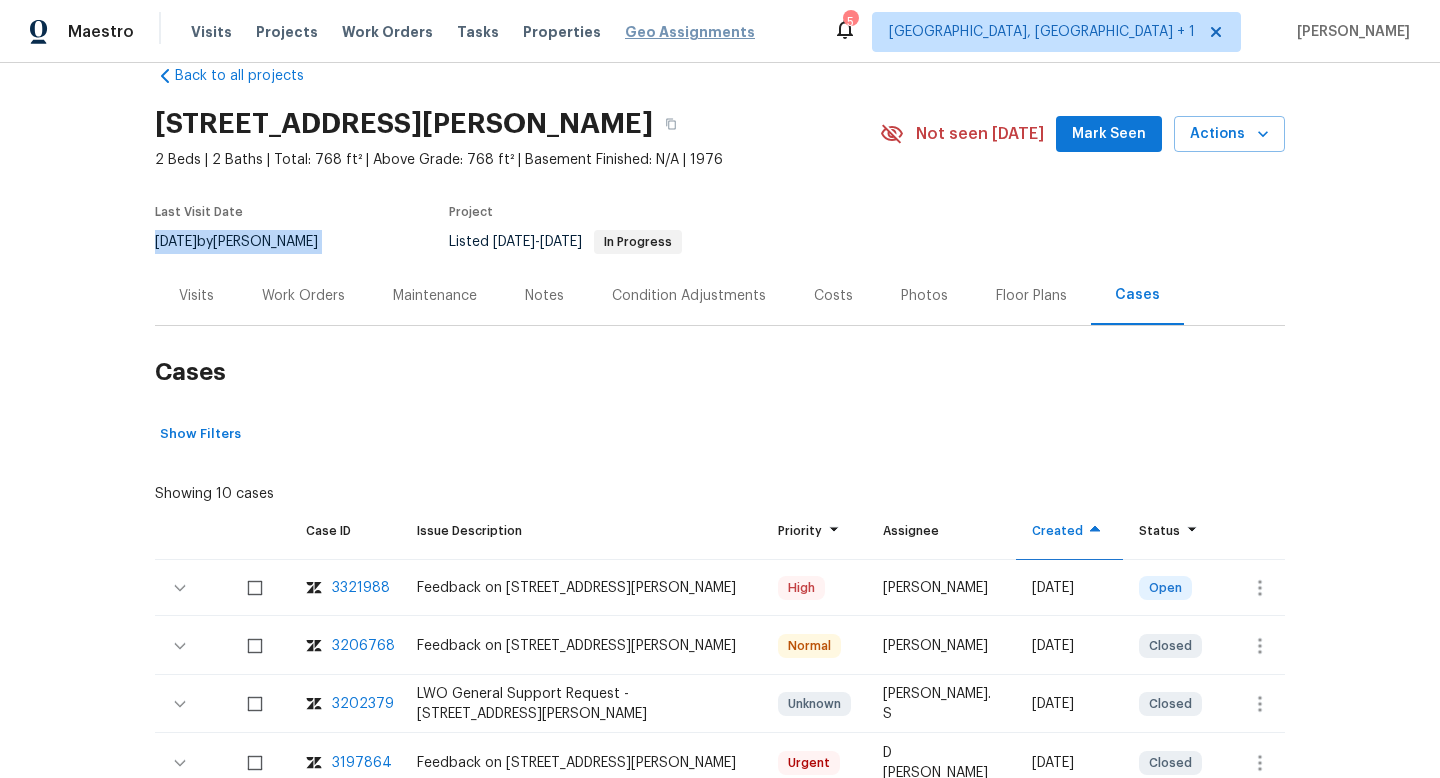 copy on "6/24/2025  by  Navid Ranjbar" 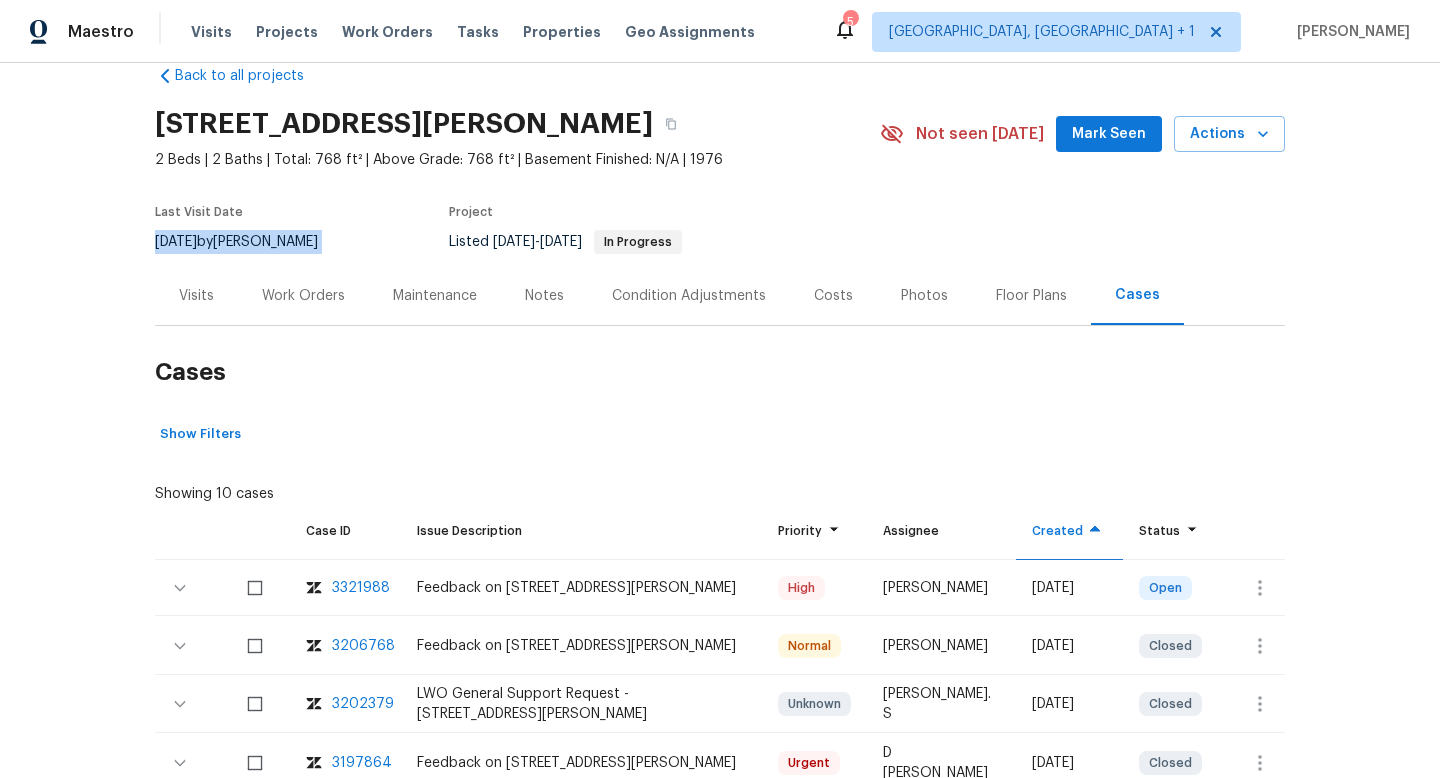 click on "Work Orders" at bounding box center (303, 296) 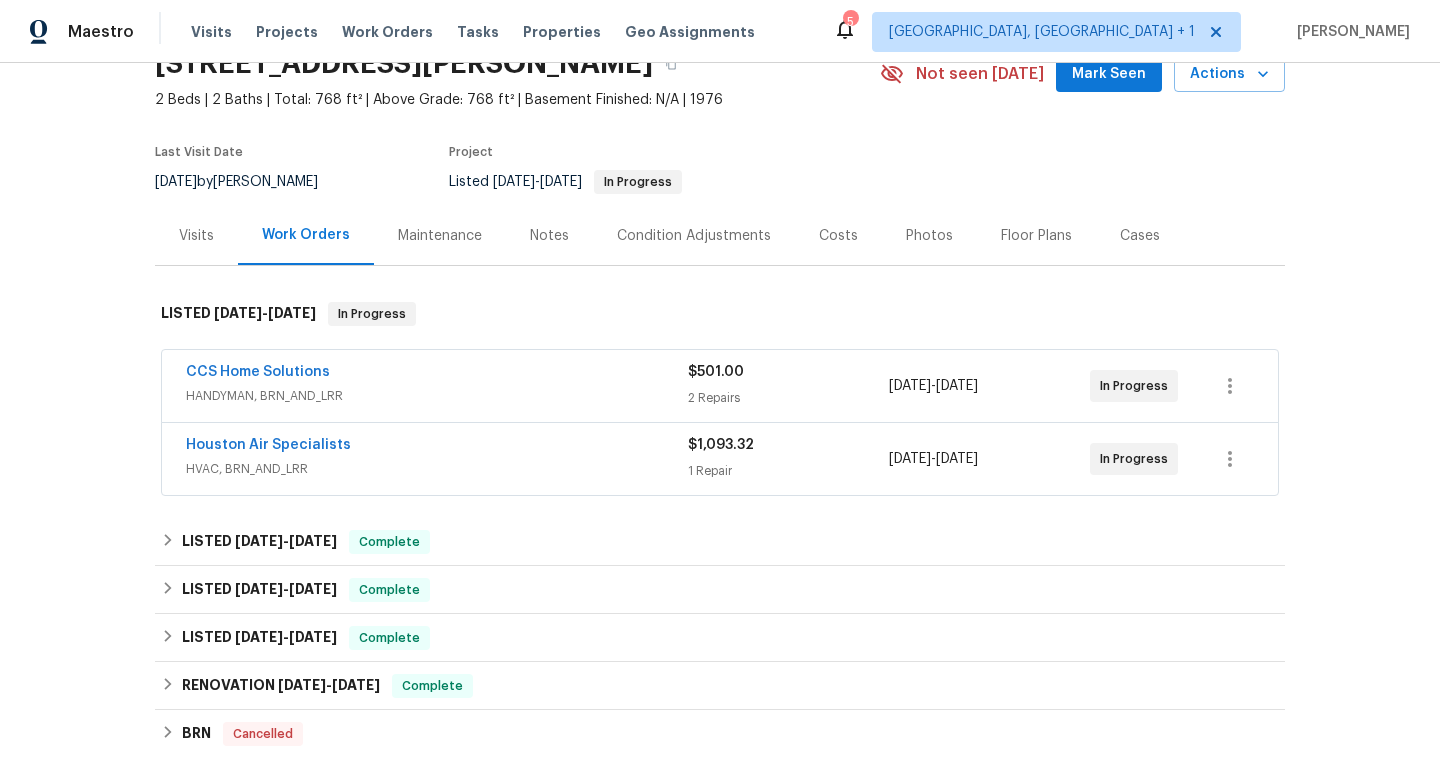 scroll, scrollTop: 98, scrollLeft: 0, axis: vertical 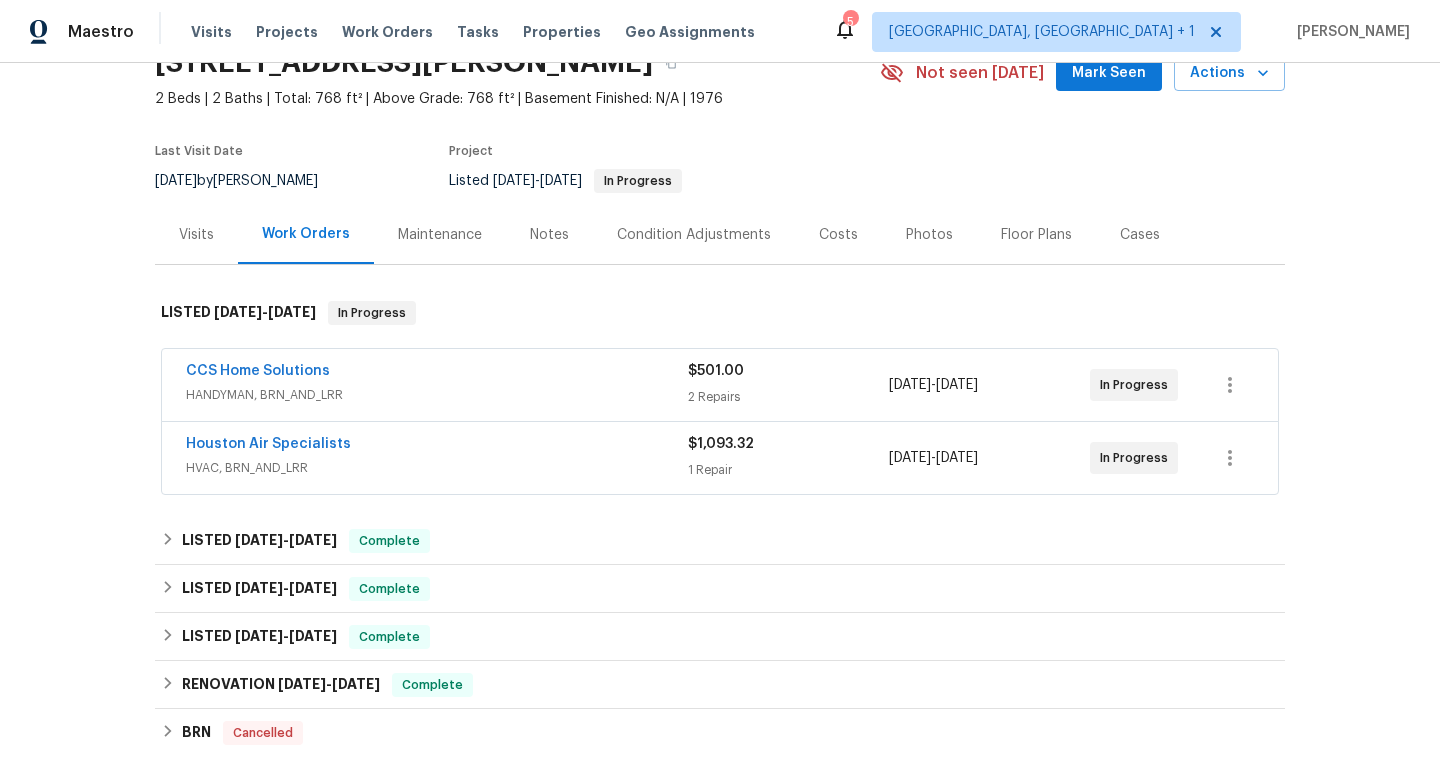 click on "CCS Home Solutions HANDYMAN, BRN_AND_LRR $501.00 2 Repairs 6/24/2025  -  6/26/2025 In Progress" at bounding box center [720, 385] 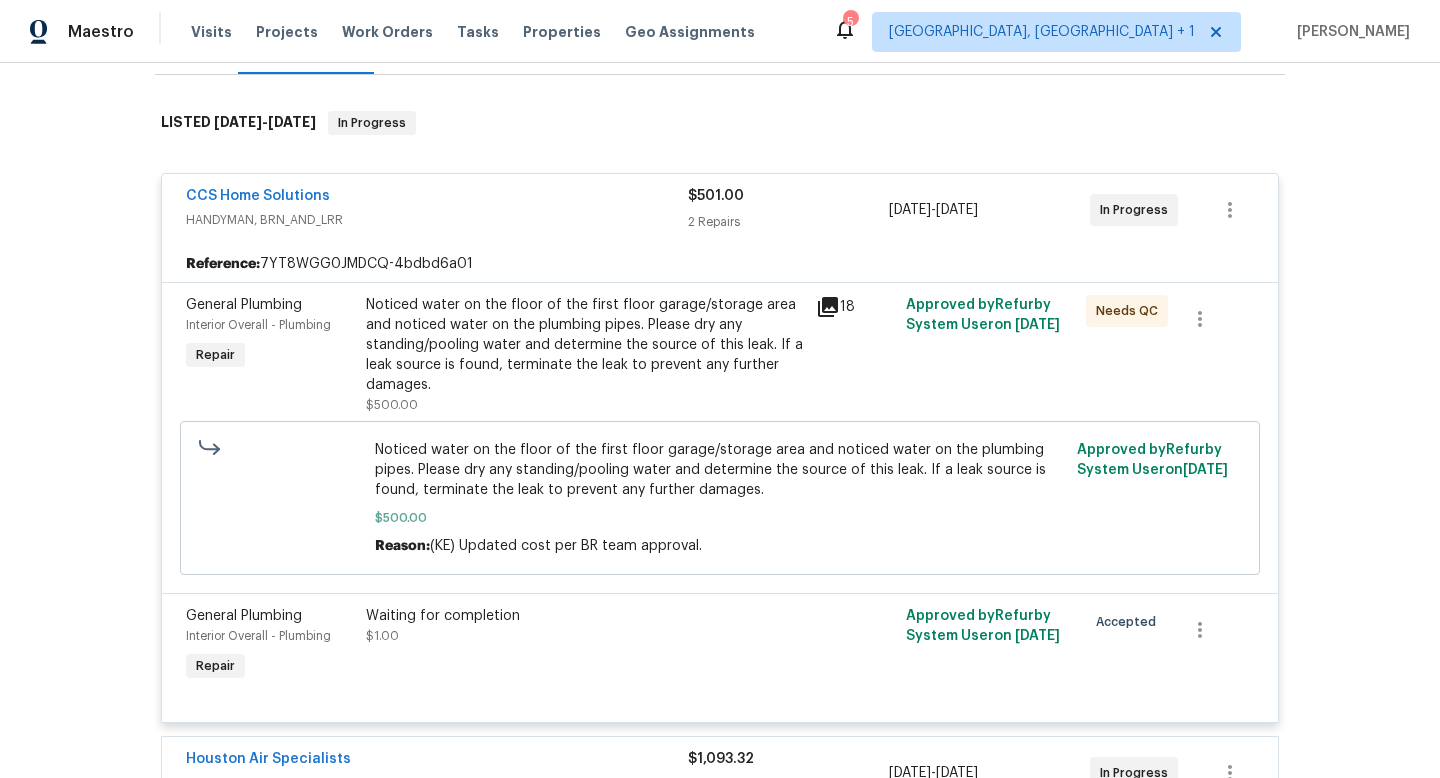 scroll, scrollTop: 203, scrollLeft: 0, axis: vertical 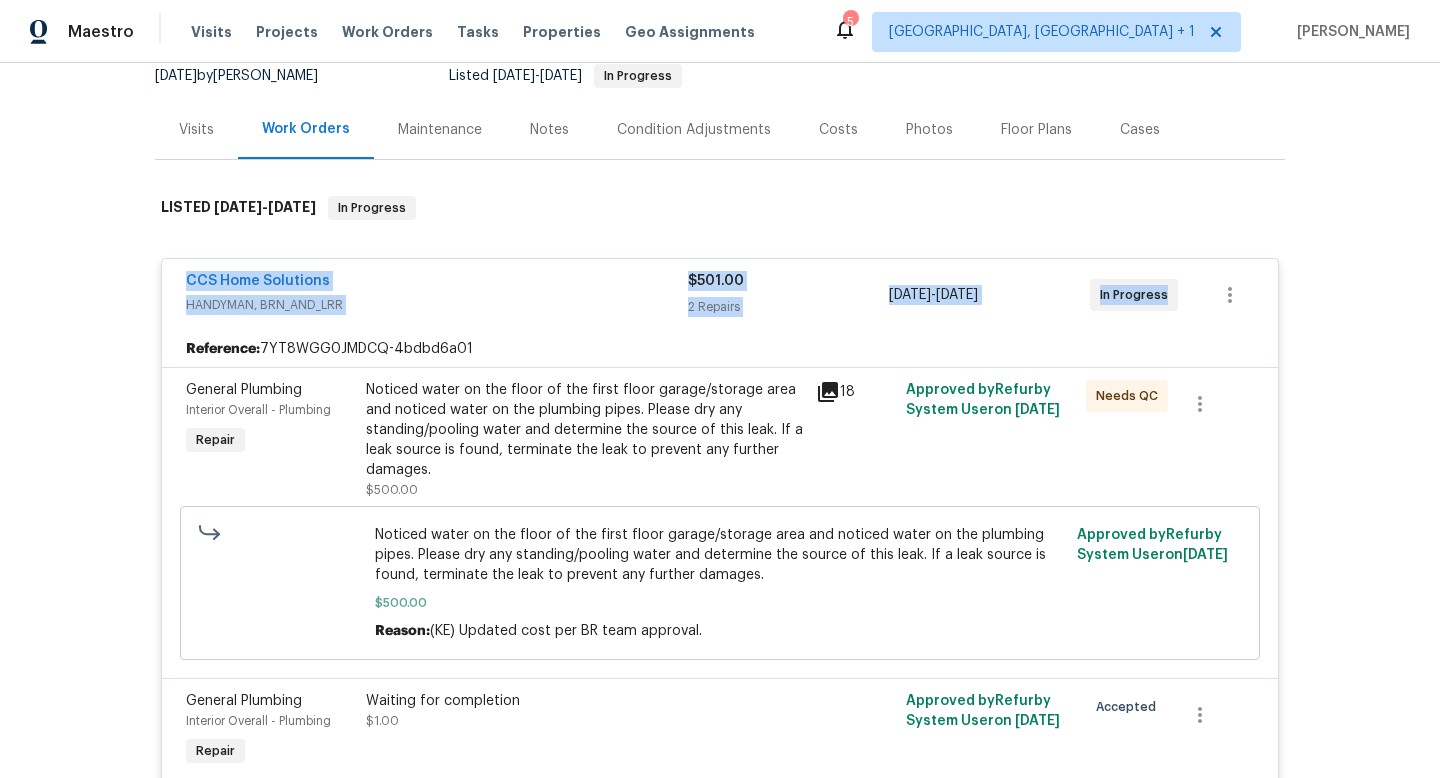 drag, startPoint x: 162, startPoint y: 272, endPoint x: 1172, endPoint y: 310, distance: 1010.7146 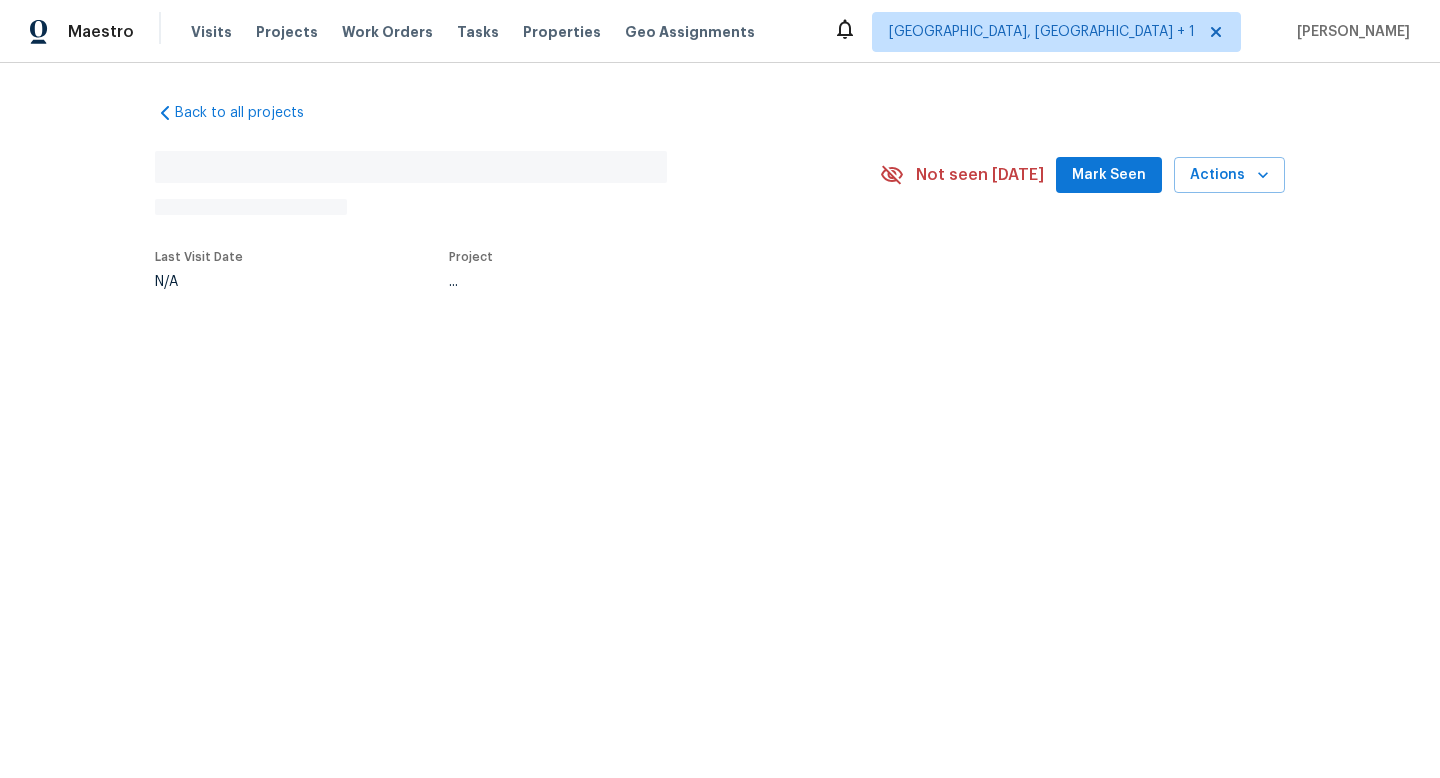 scroll, scrollTop: 0, scrollLeft: 0, axis: both 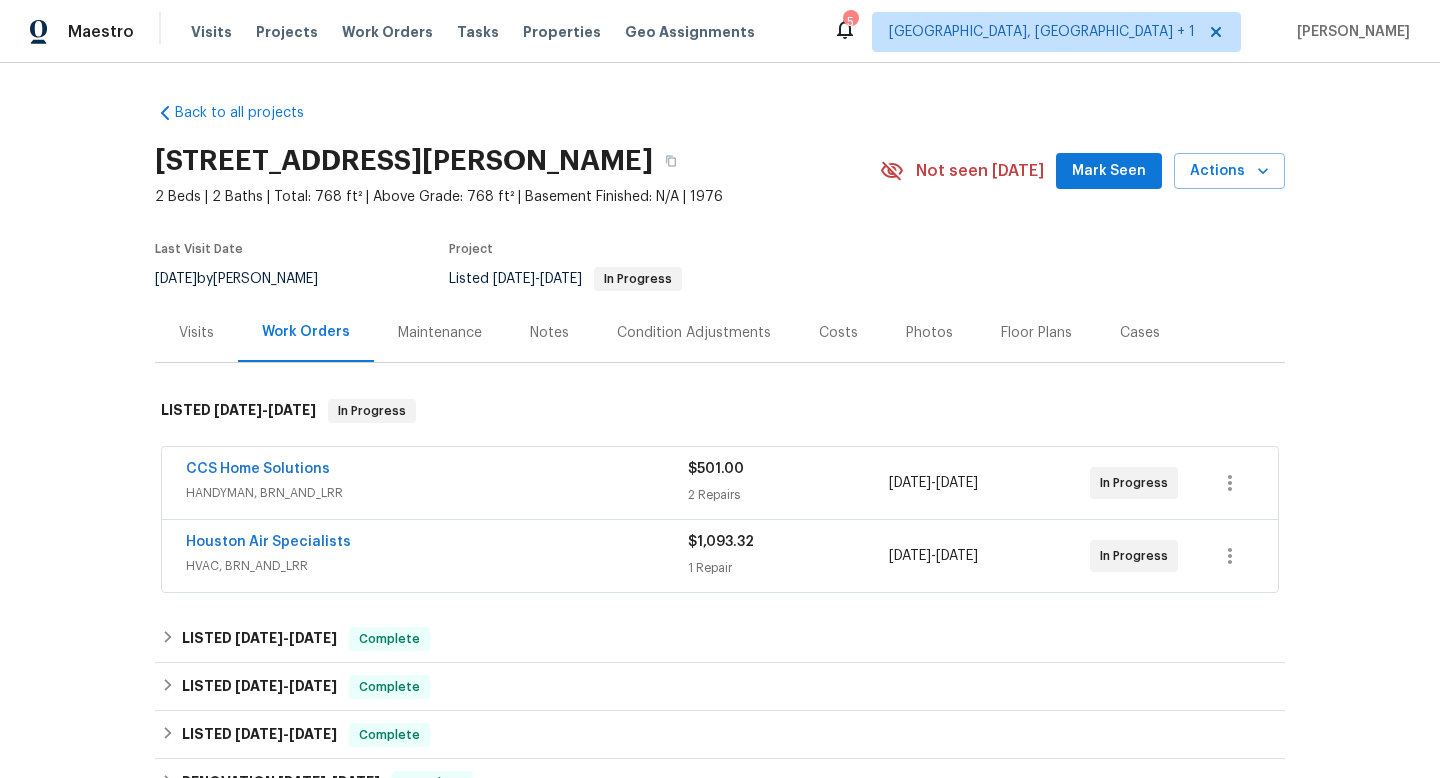 click on "Visits" at bounding box center (196, 332) 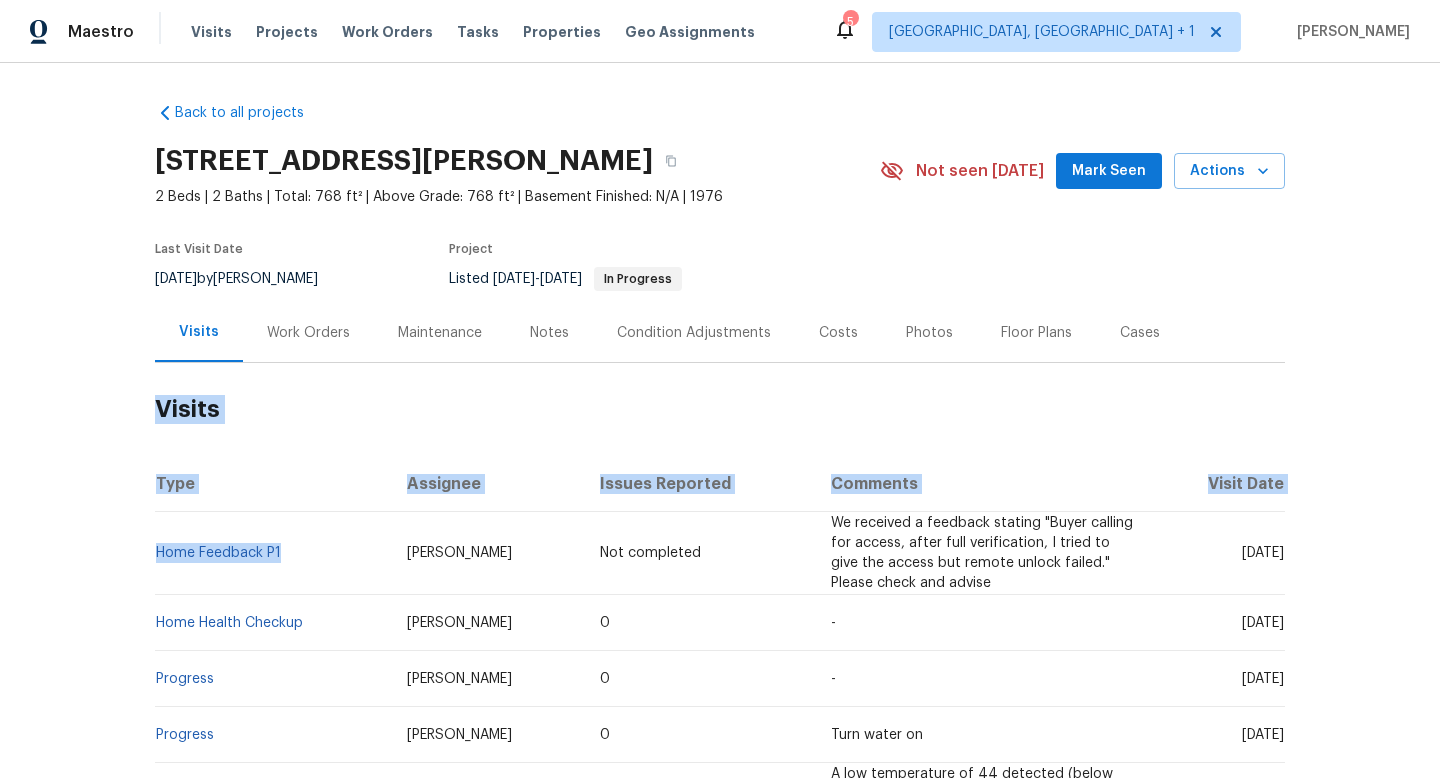 drag, startPoint x: 302, startPoint y: 541, endPoint x: 152, endPoint y: 536, distance: 150.08331 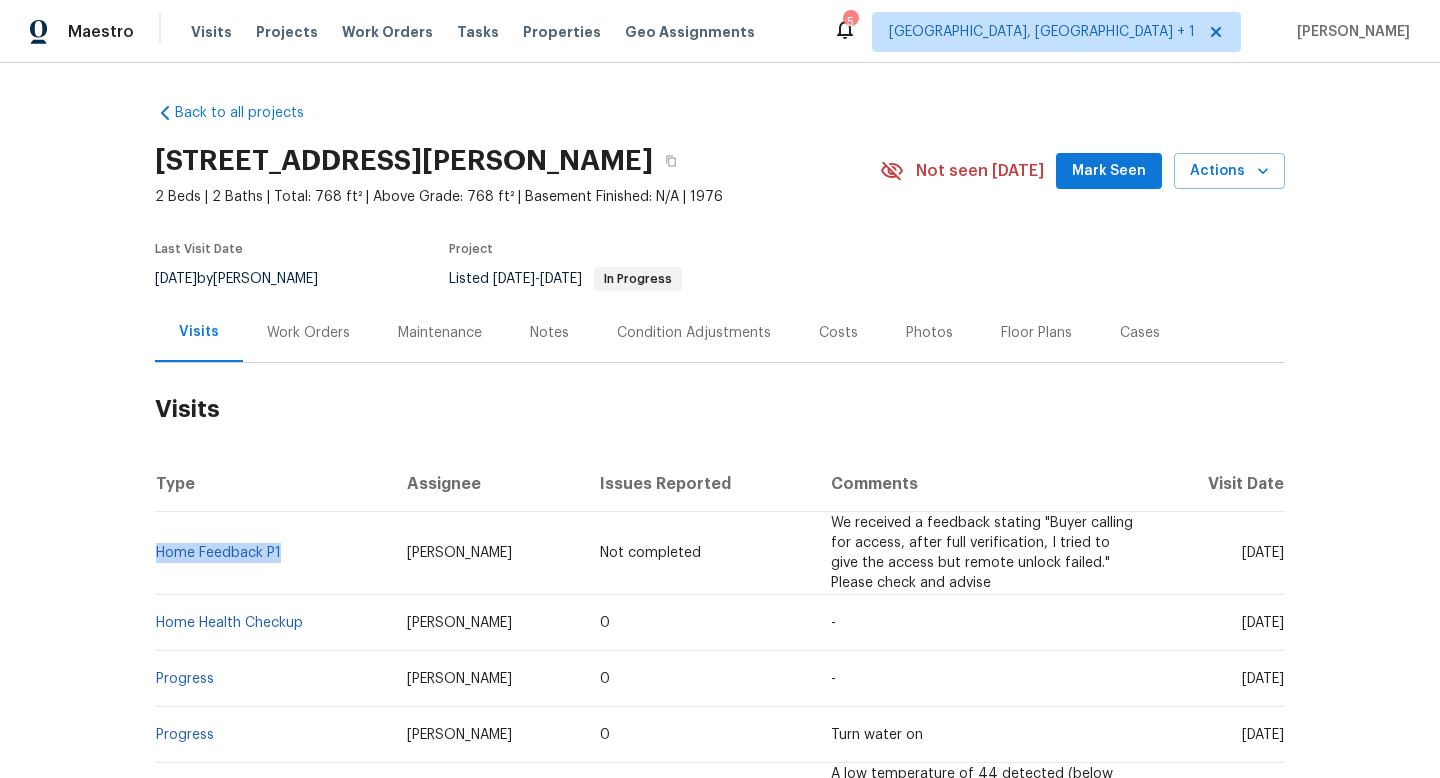 drag, startPoint x: 291, startPoint y: 542, endPoint x: 156, endPoint y: 533, distance: 135.29967 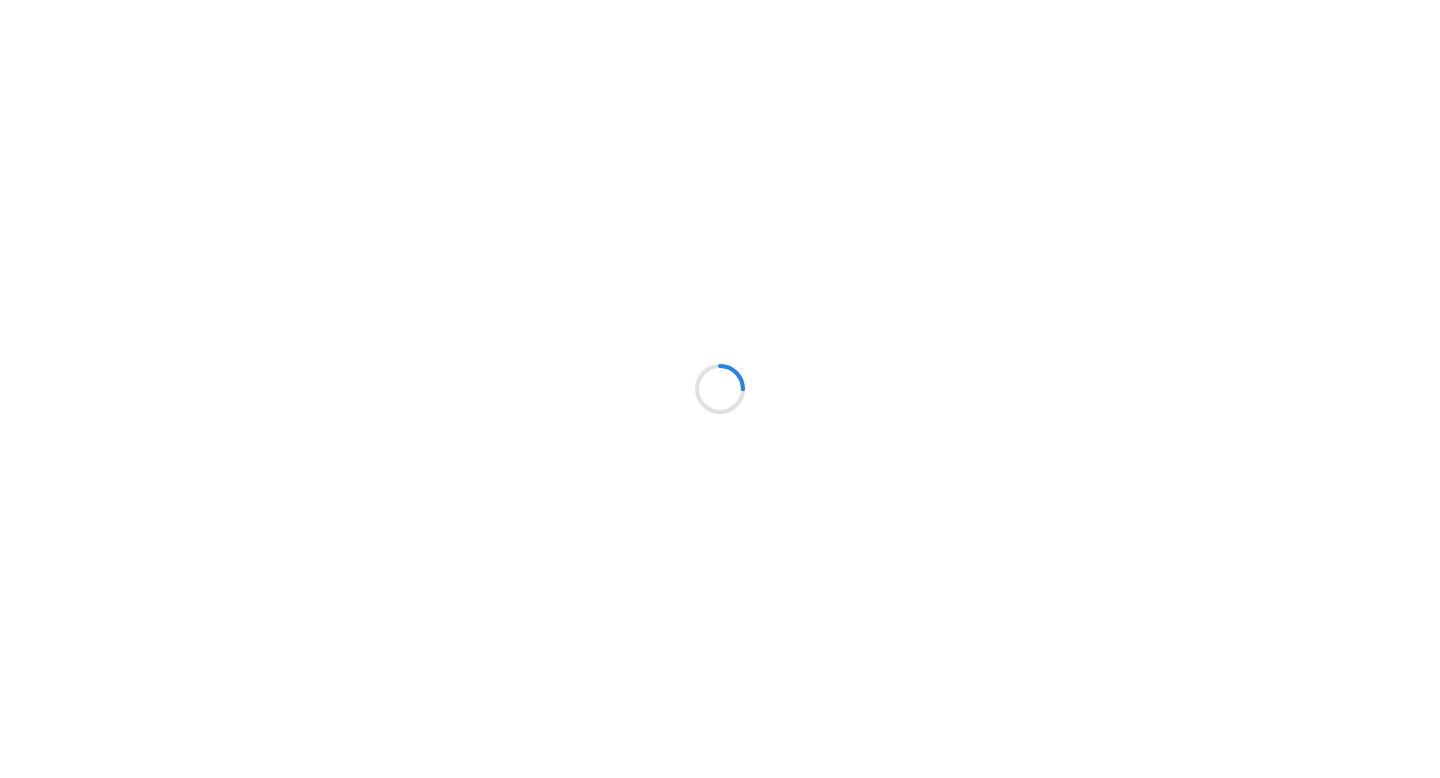 scroll, scrollTop: 0, scrollLeft: 0, axis: both 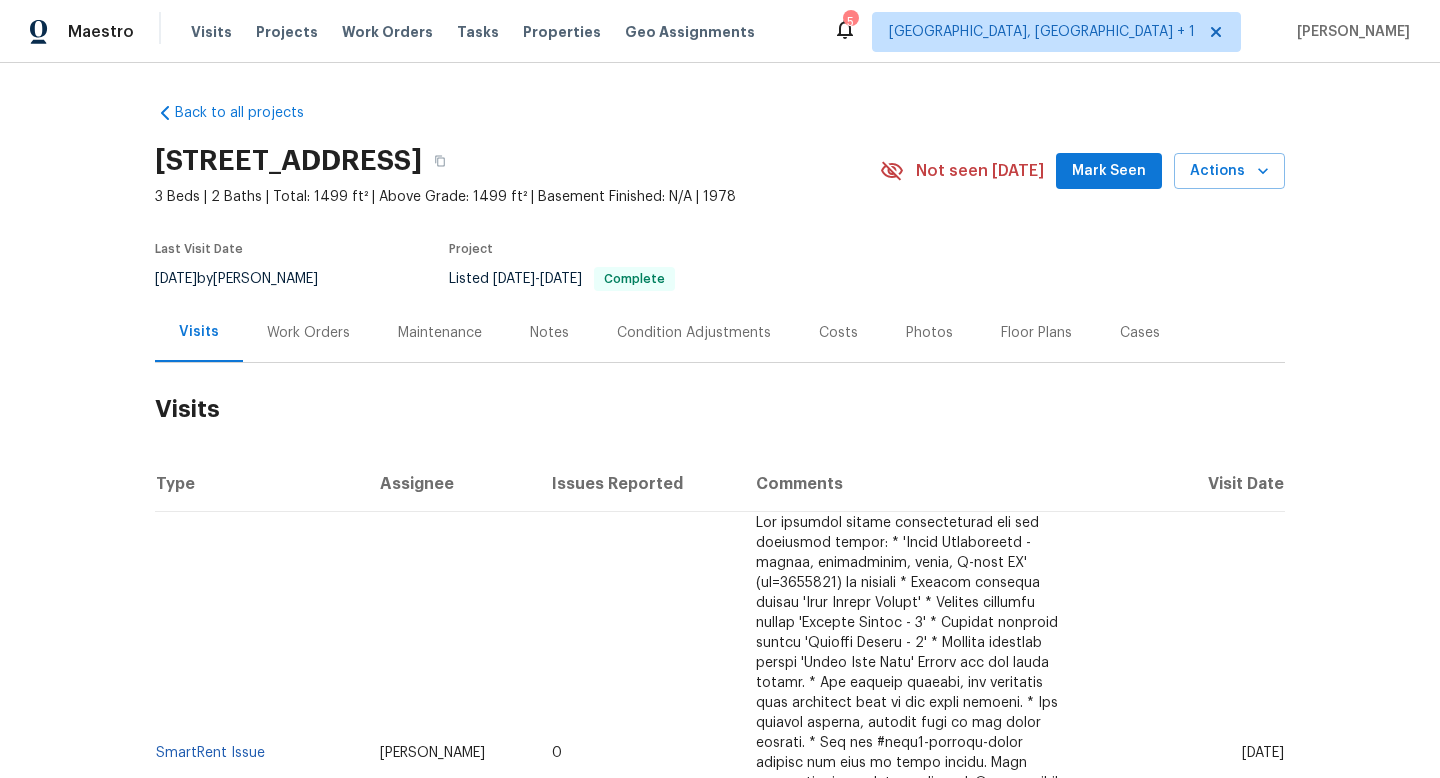 click on "Cases" at bounding box center (1140, 333) 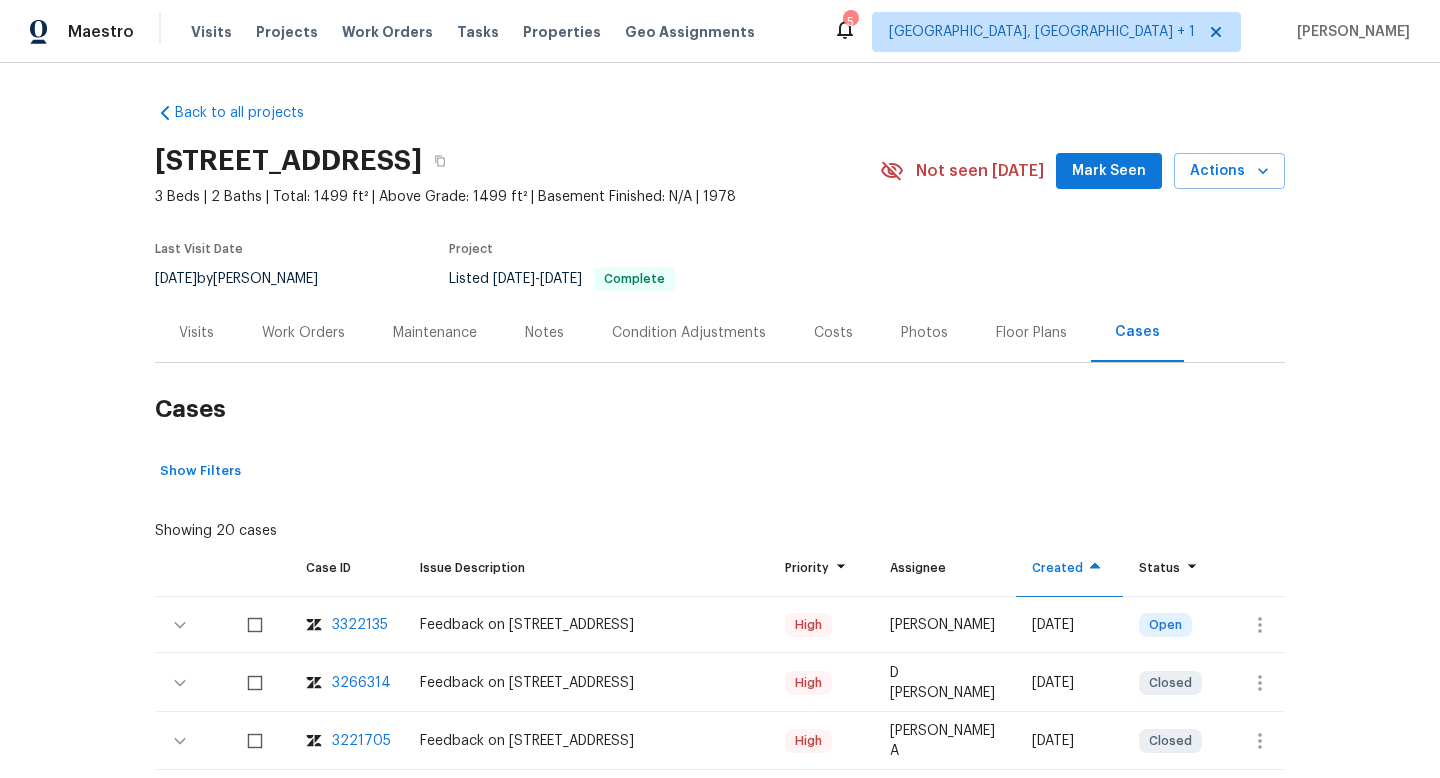 click on "Visits" at bounding box center [196, 333] 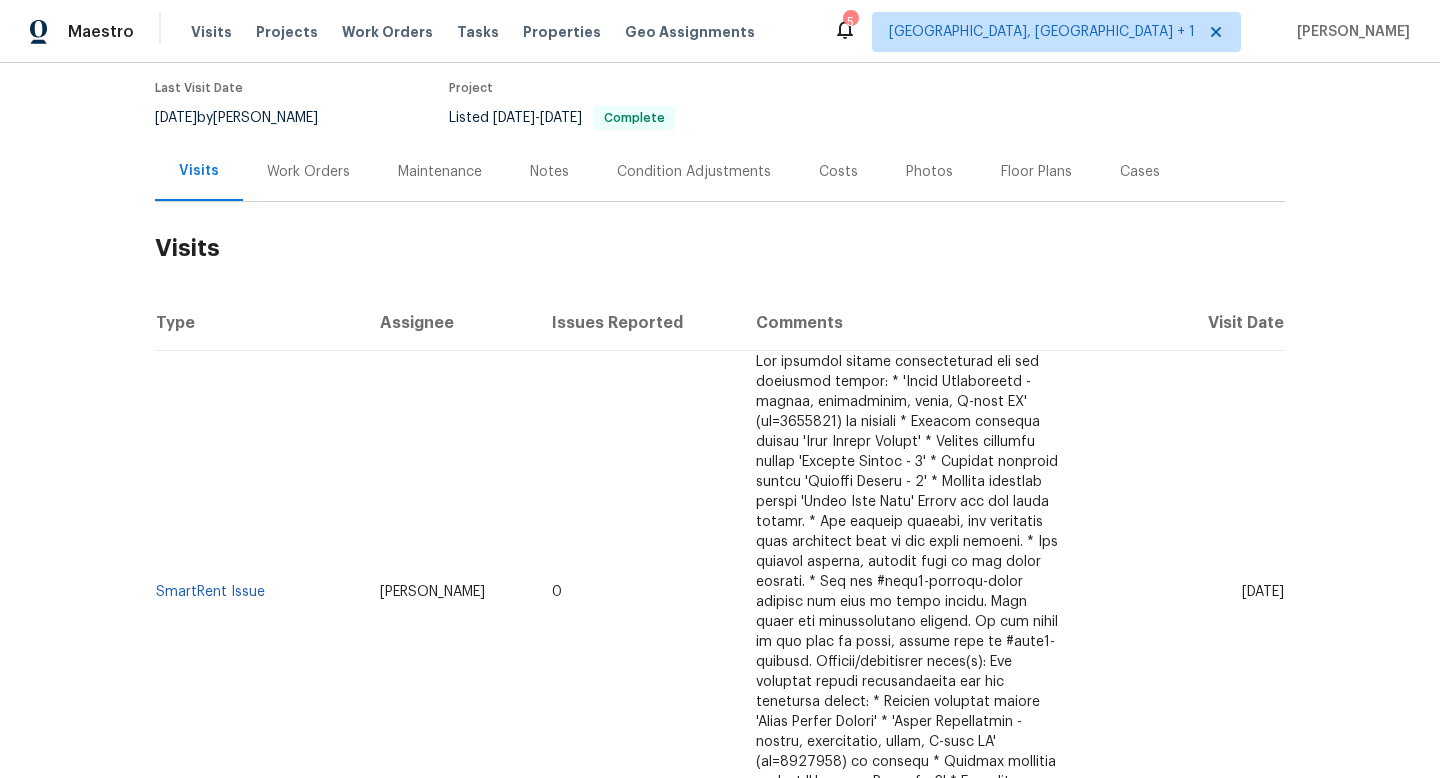 scroll, scrollTop: 0, scrollLeft: 0, axis: both 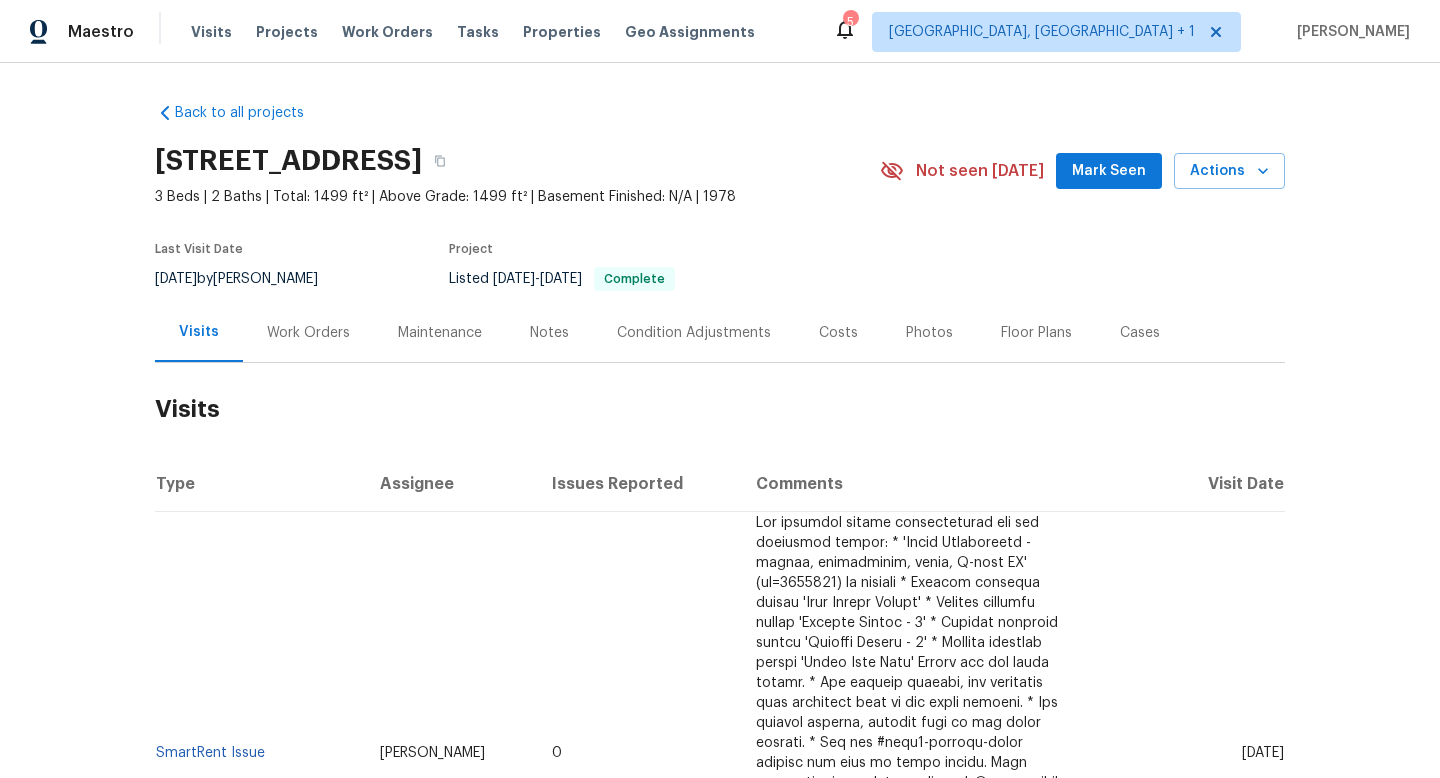click on "7/9/2025  by  Sean Hatfield" at bounding box center [248, 279] 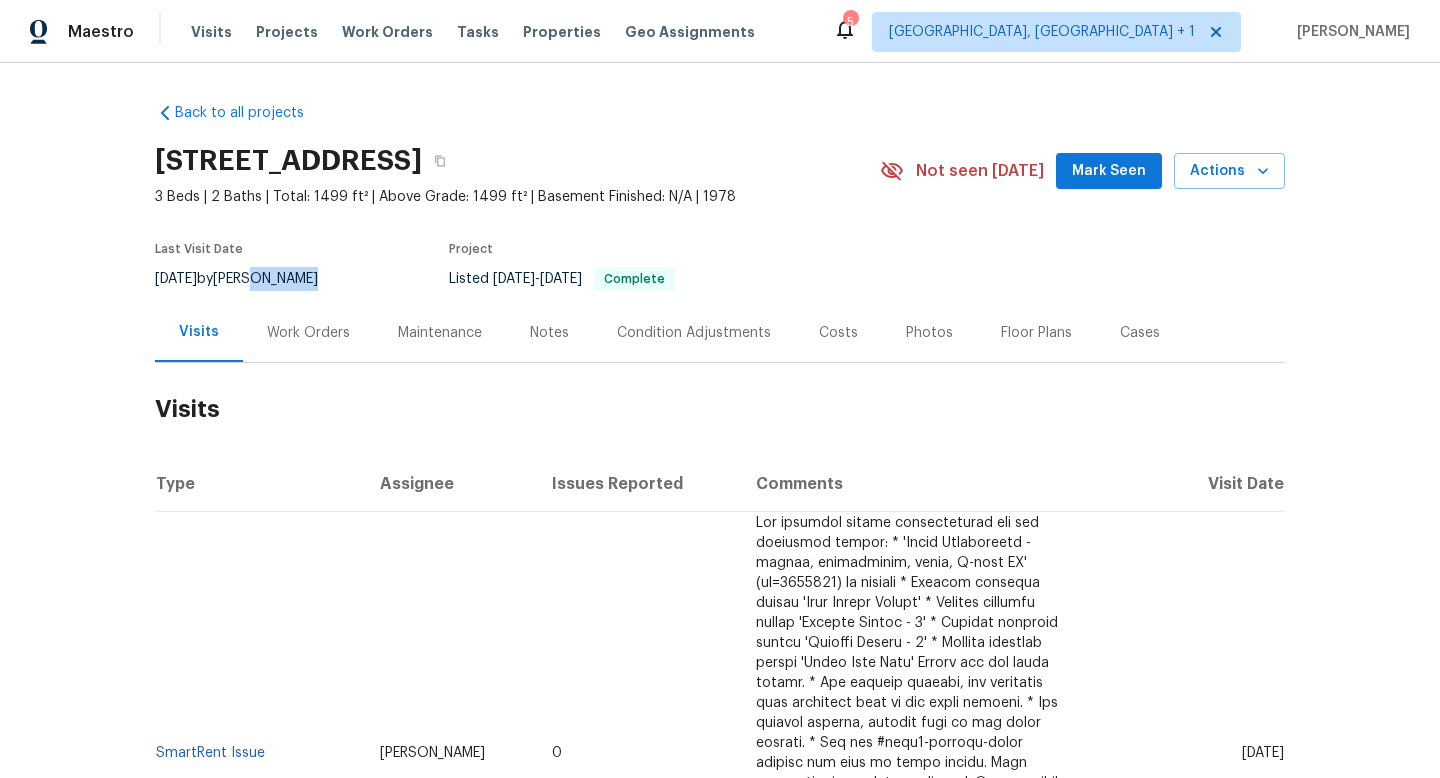 click on "7/9/2025  by  Sean Hatfield" at bounding box center [248, 279] 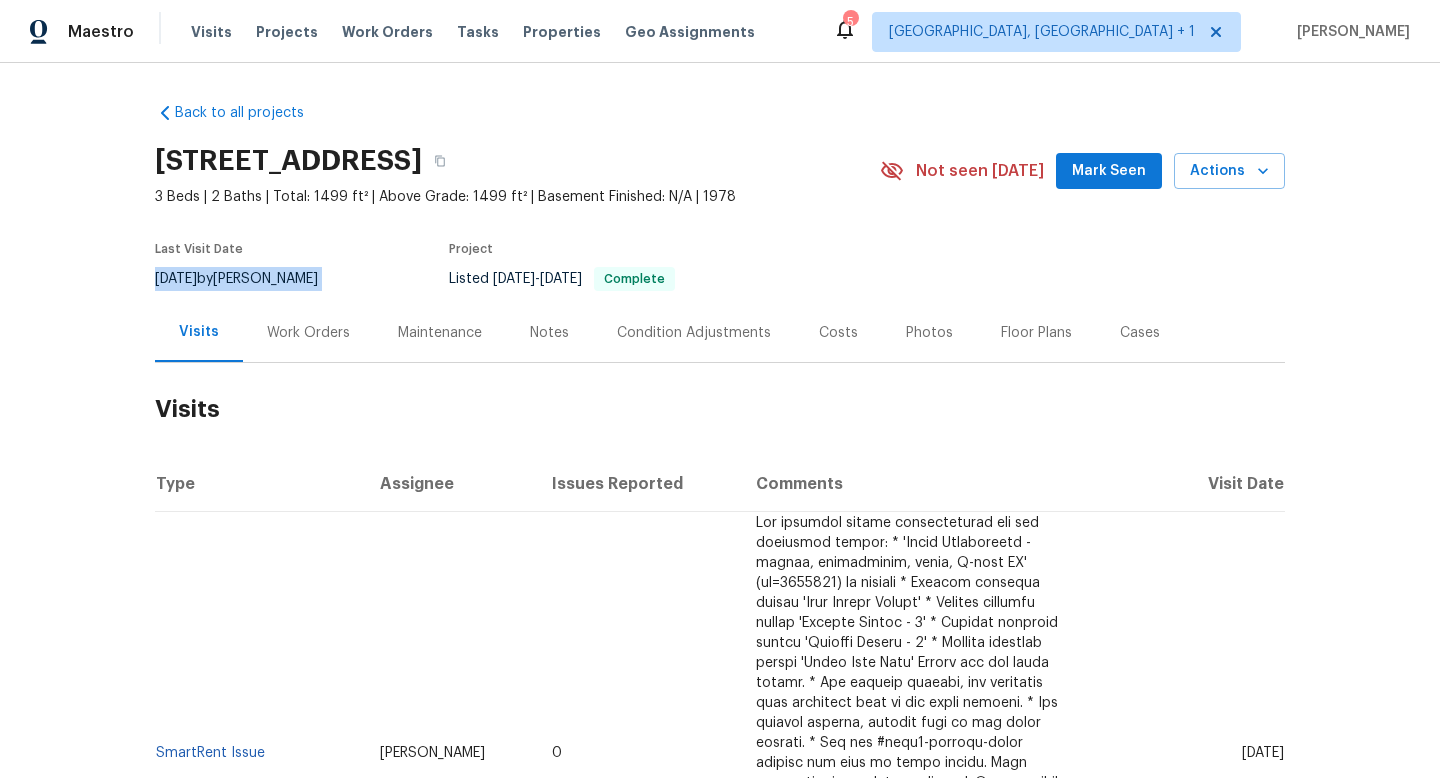 copy on "7/9/2025  by  Sean Hatfield" 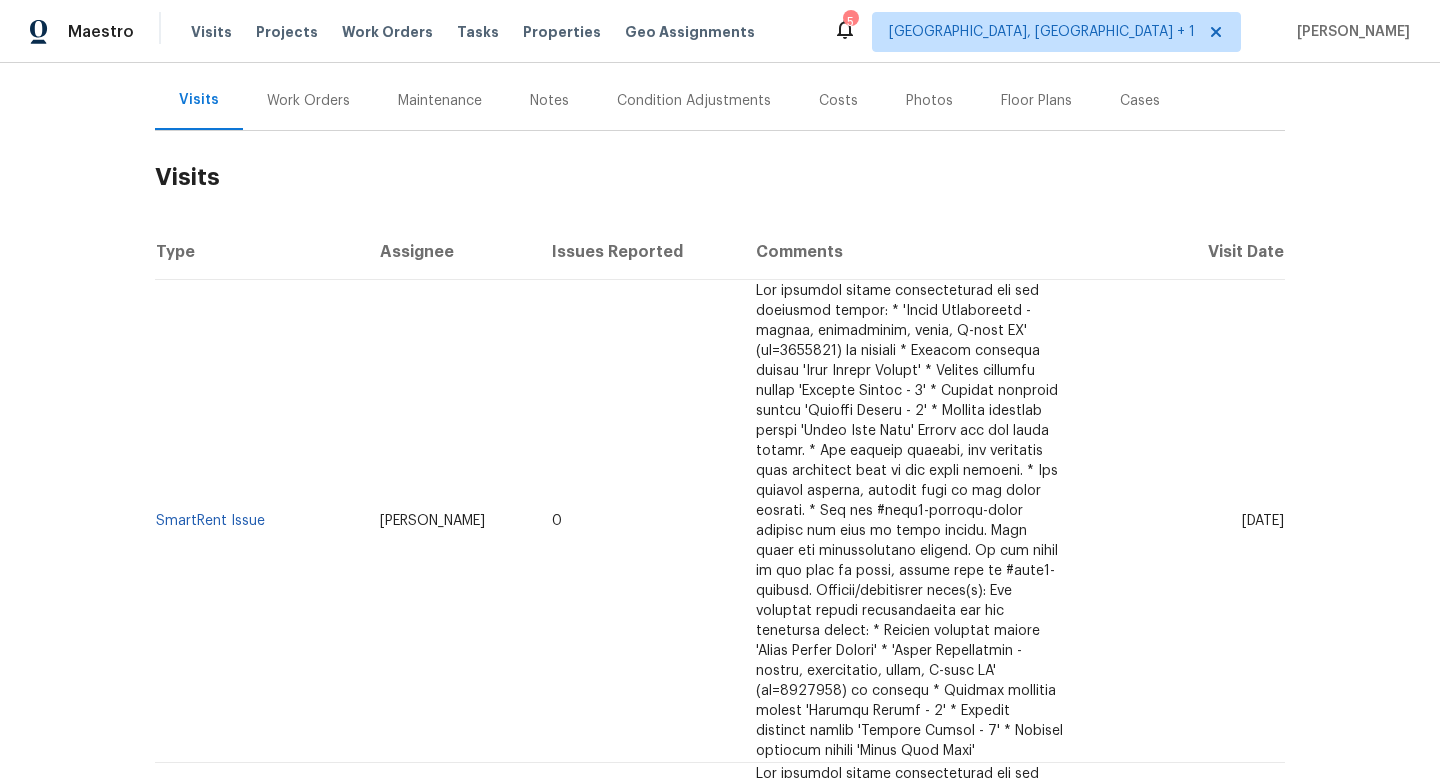 scroll, scrollTop: 250, scrollLeft: 0, axis: vertical 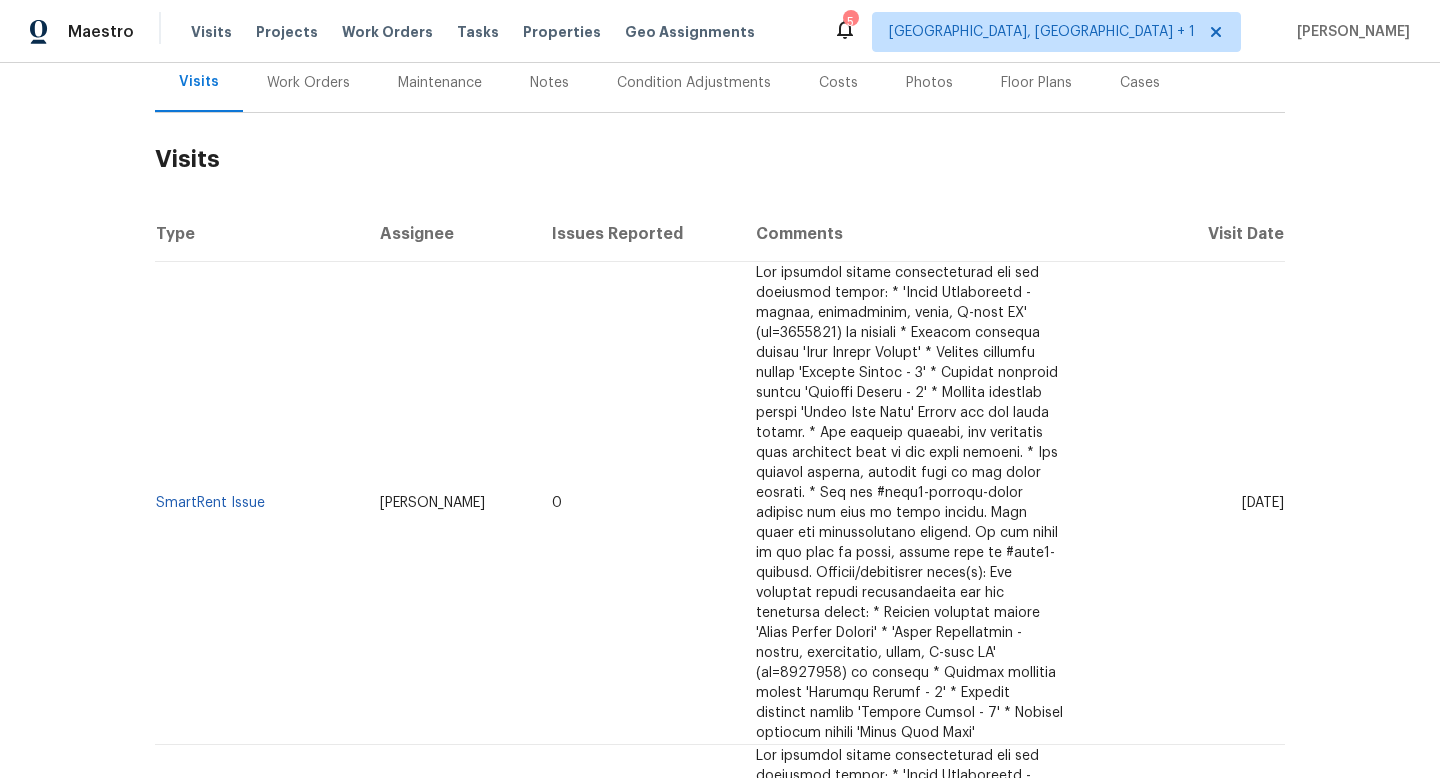 click on "Work Orders" at bounding box center [308, 83] 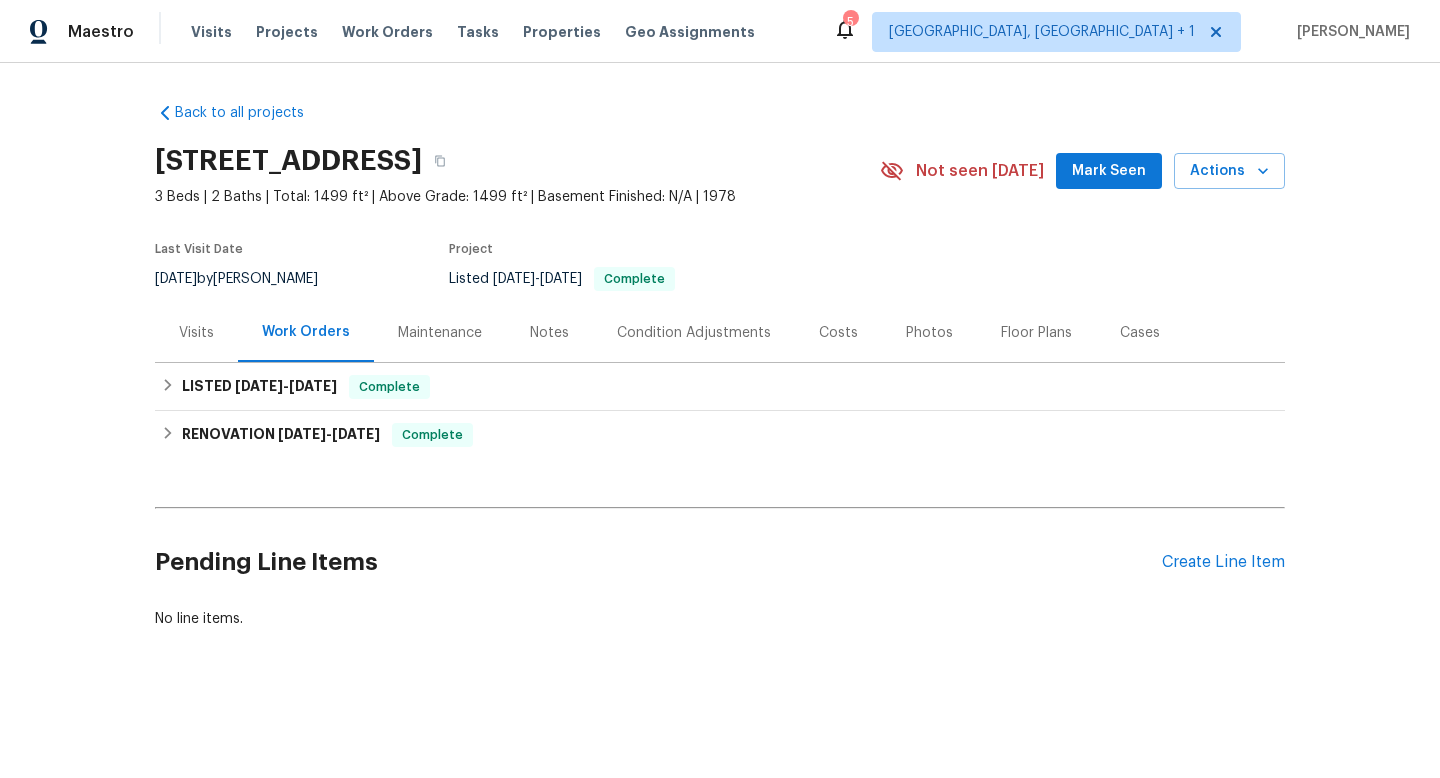 scroll, scrollTop: 0, scrollLeft: 0, axis: both 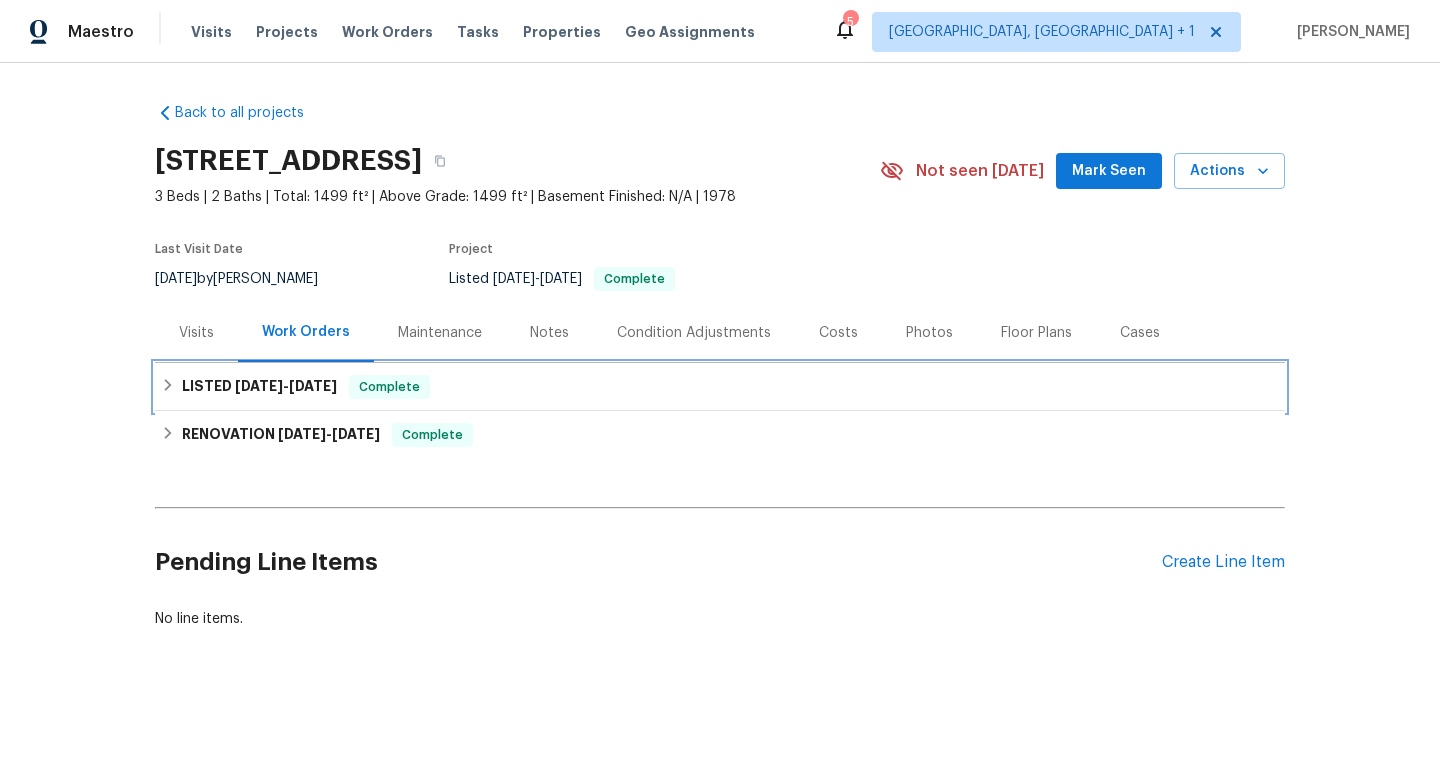 click on "3/10/25" at bounding box center (259, 386) 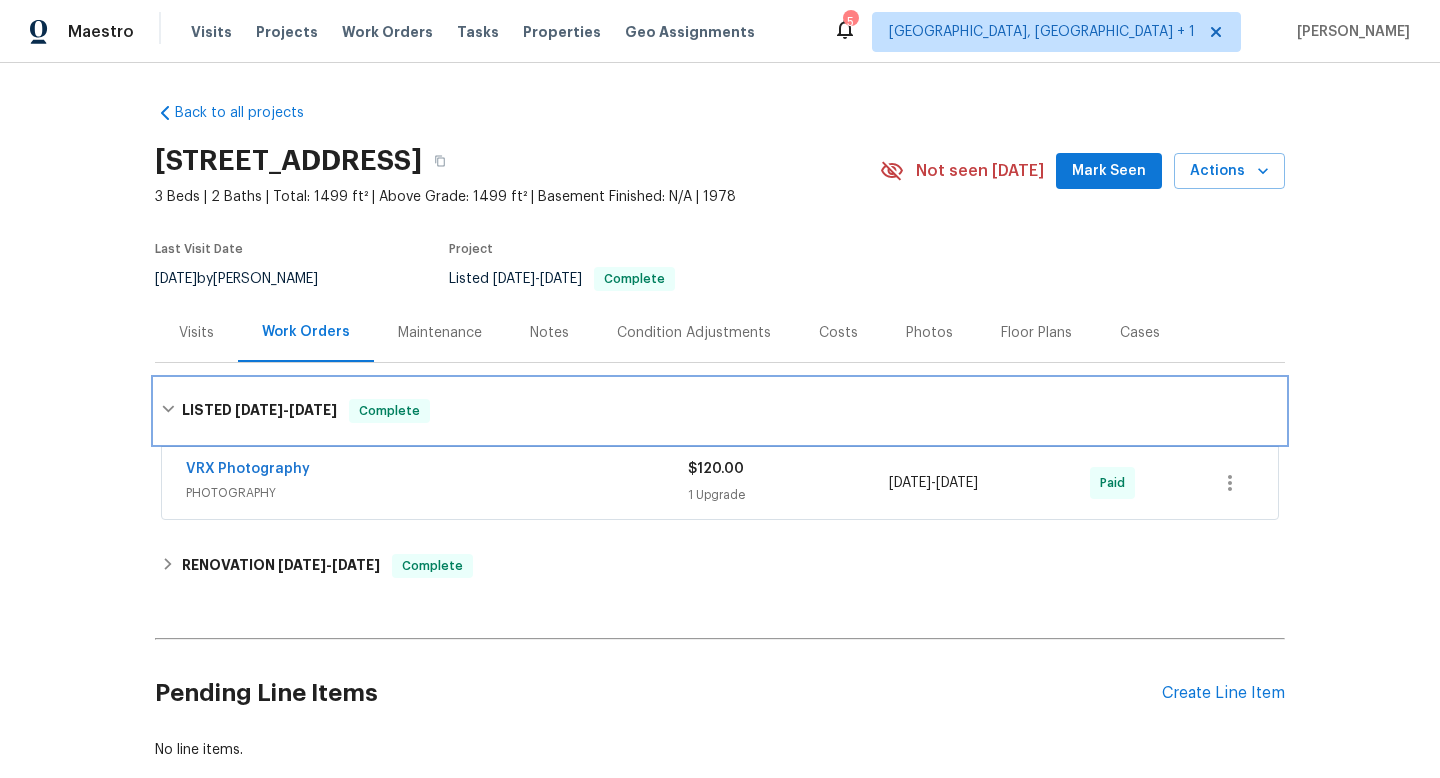 click on "LISTED   3/10/25  -  3/10/25 Complete" at bounding box center [720, 411] 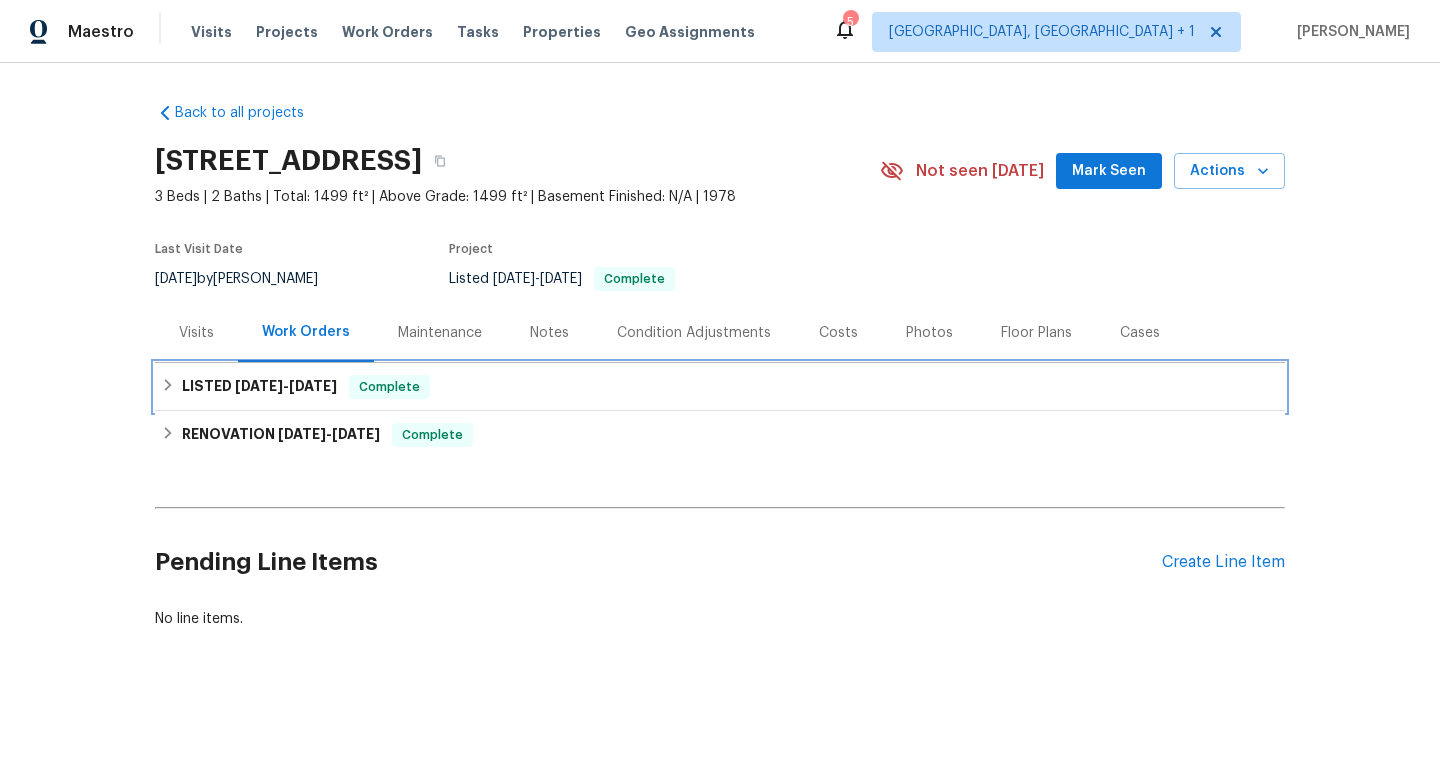 click on "3/10/25" at bounding box center [259, 386] 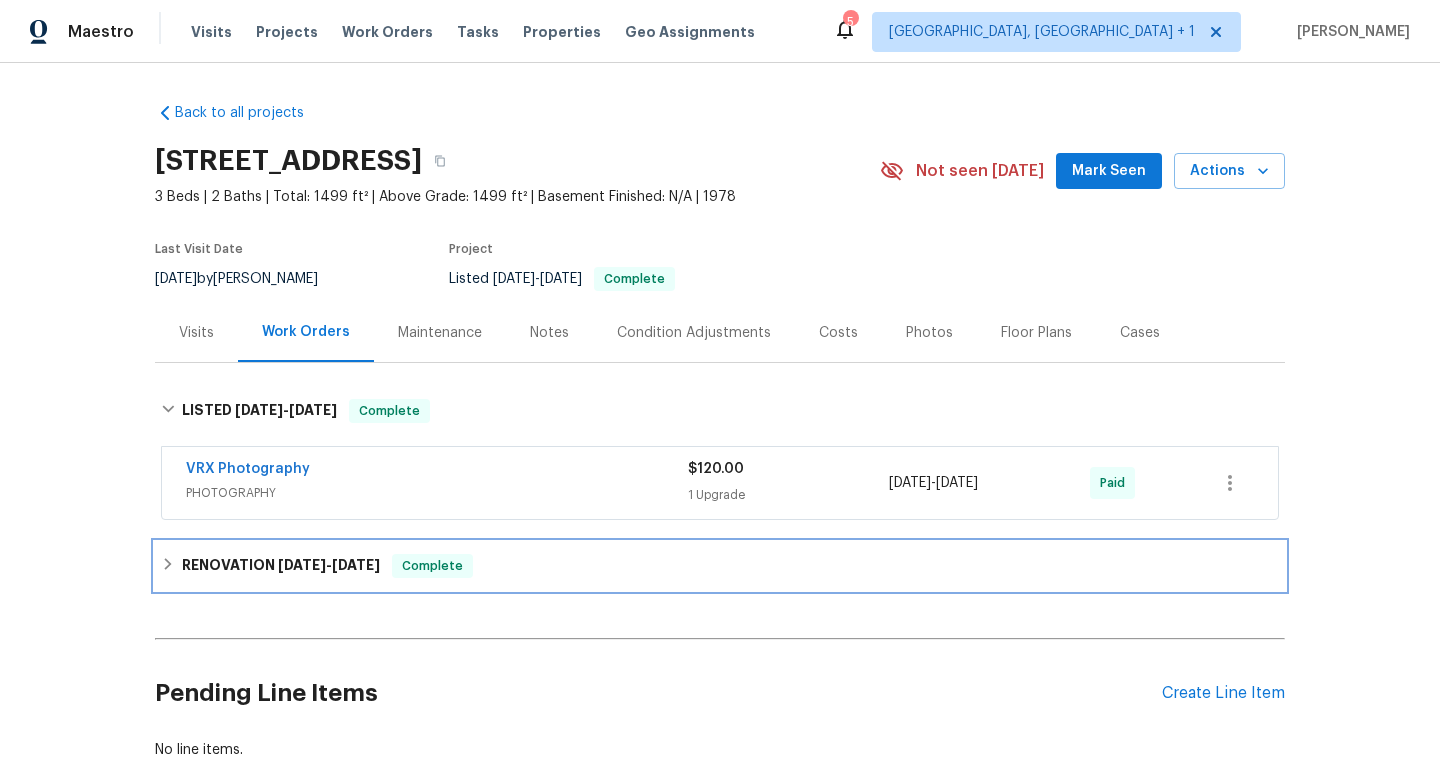 click on "RENOVATION   3/7/25  -  3/7/25 Complete" at bounding box center (720, 566) 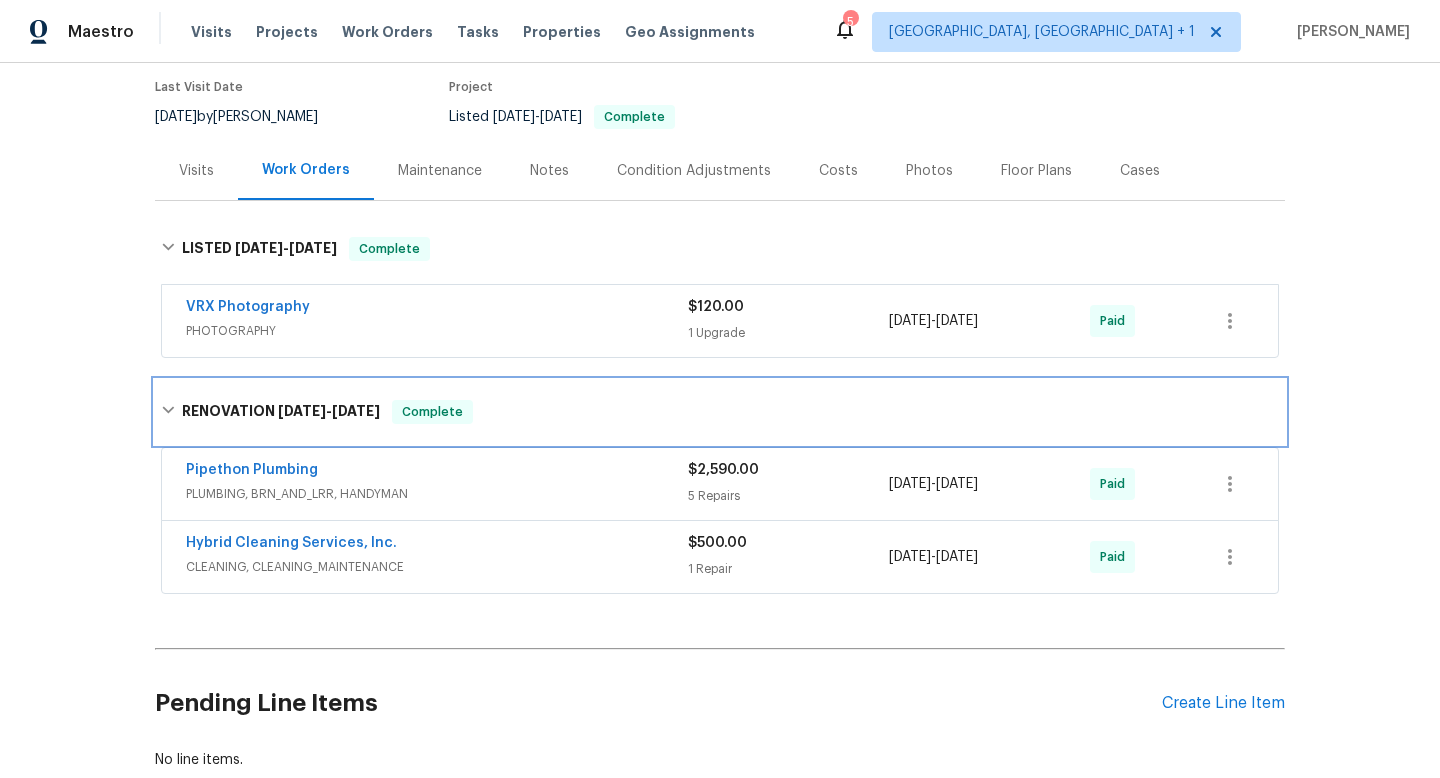 scroll, scrollTop: 186, scrollLeft: 0, axis: vertical 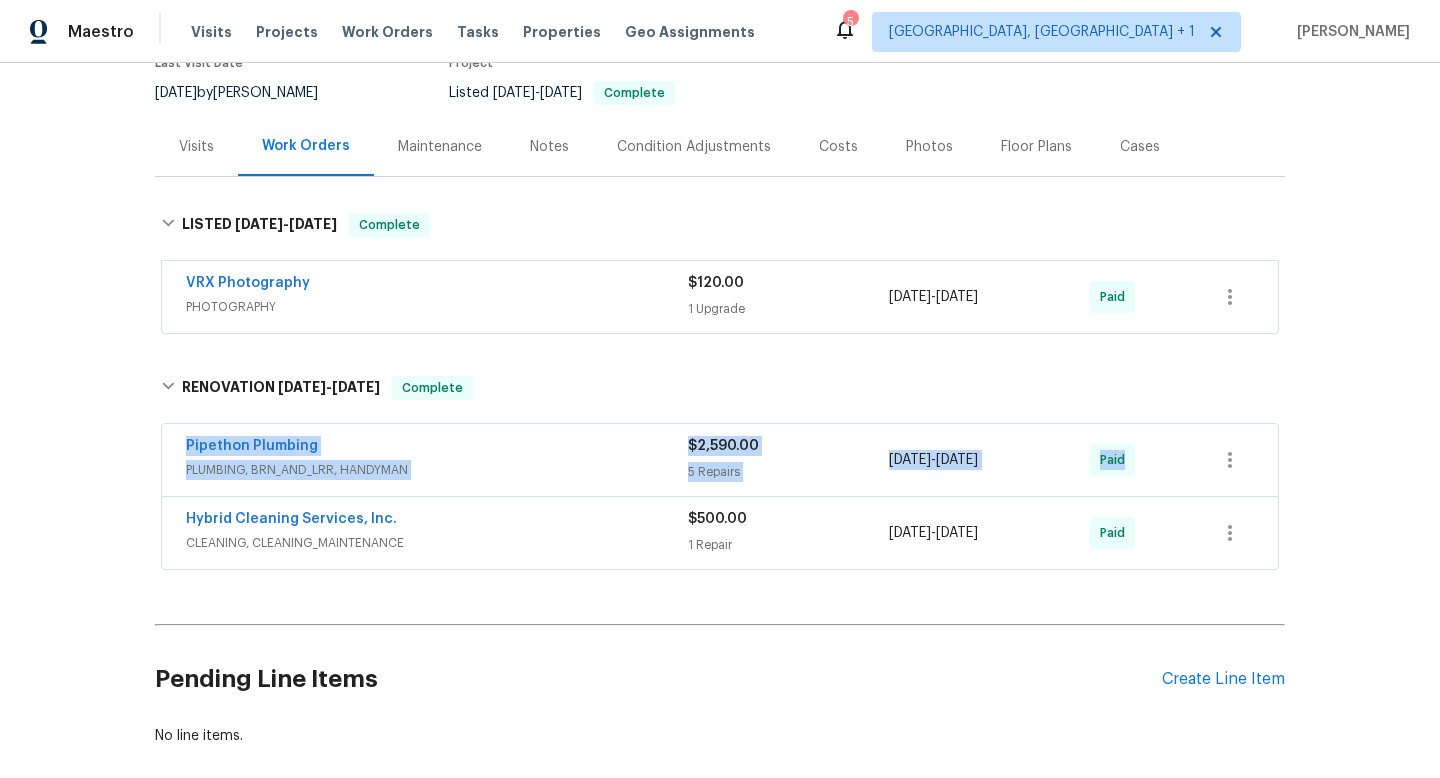 drag, startPoint x: 175, startPoint y: 441, endPoint x: 1138, endPoint y: 473, distance: 963.53156 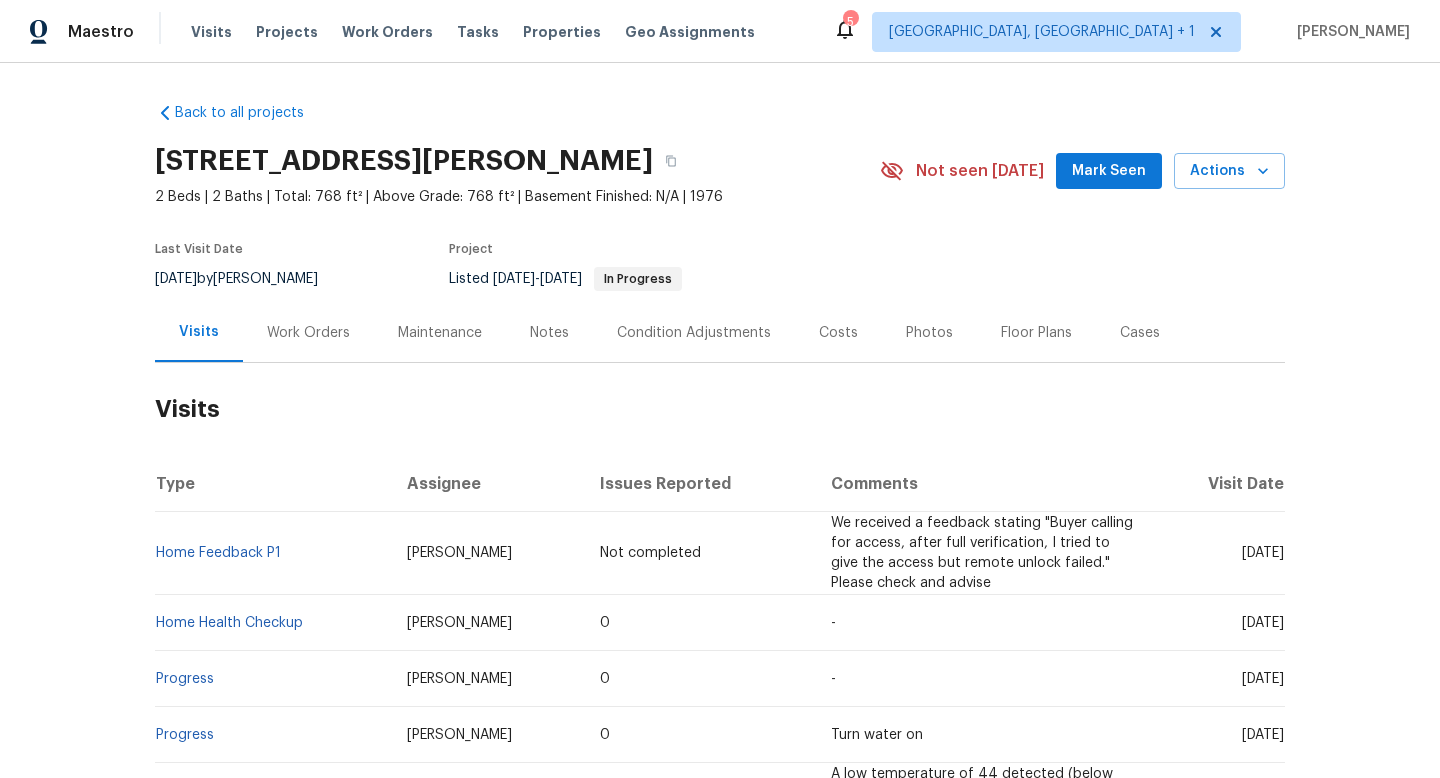 scroll, scrollTop: 0, scrollLeft: 0, axis: both 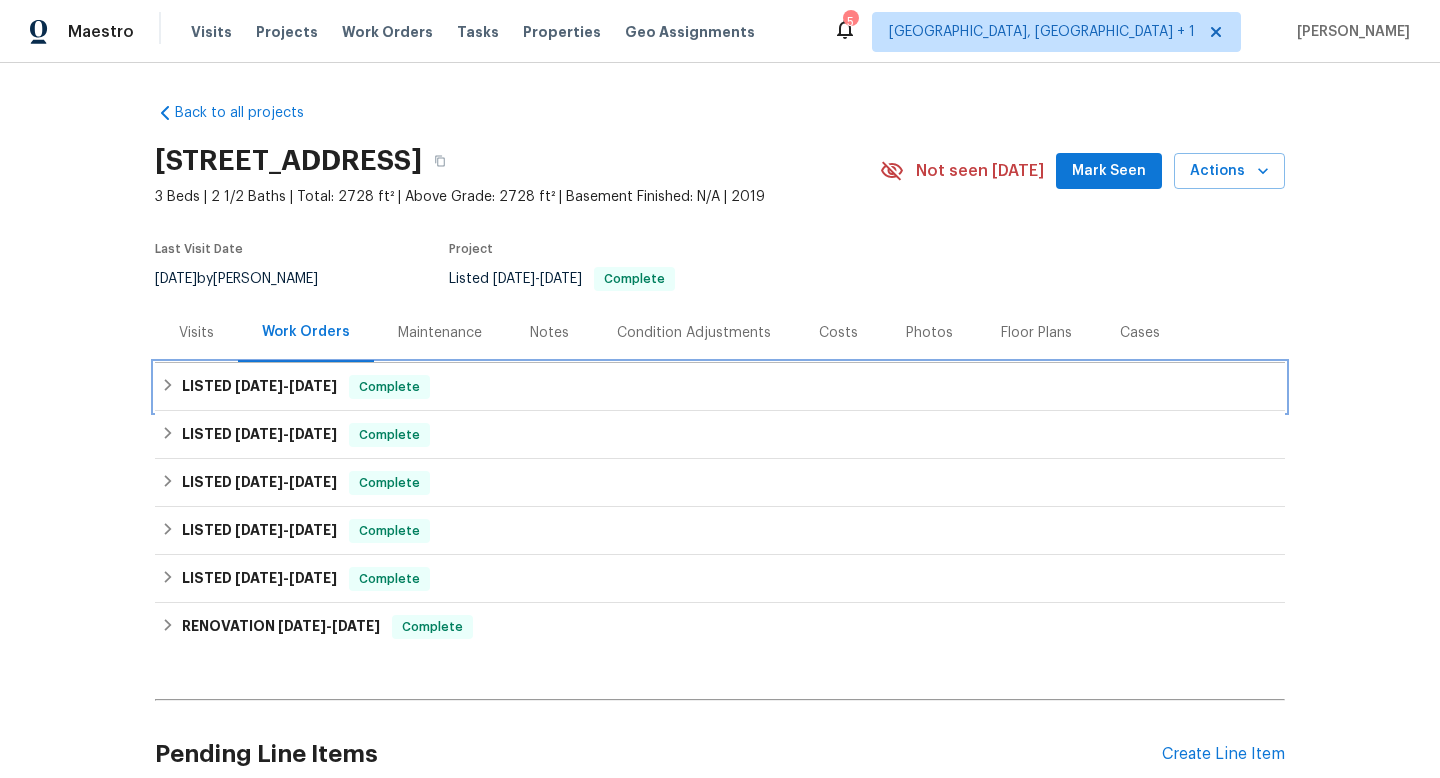click on "LISTED   [DATE]  -  [DATE] Complete" at bounding box center [720, 387] 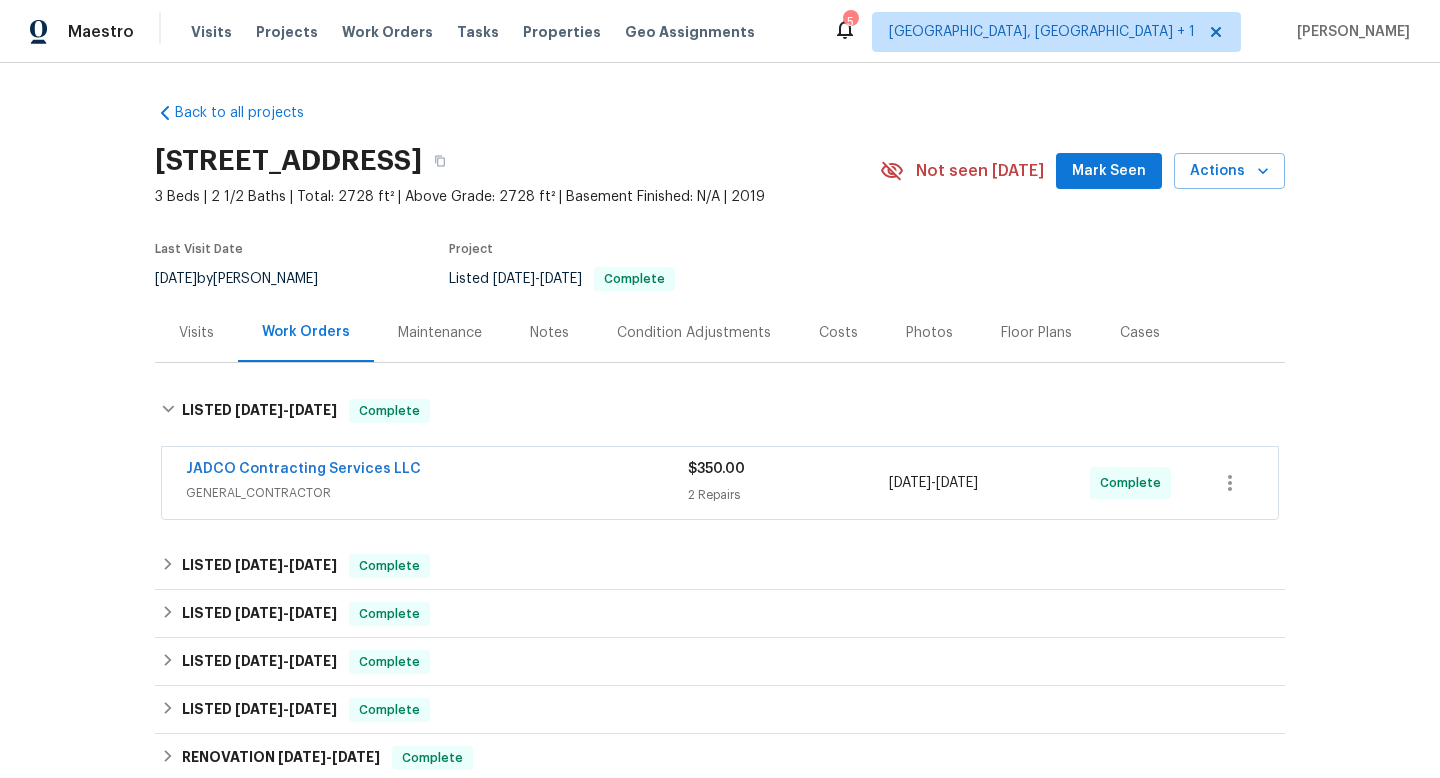 click on "Visits" at bounding box center (196, 332) 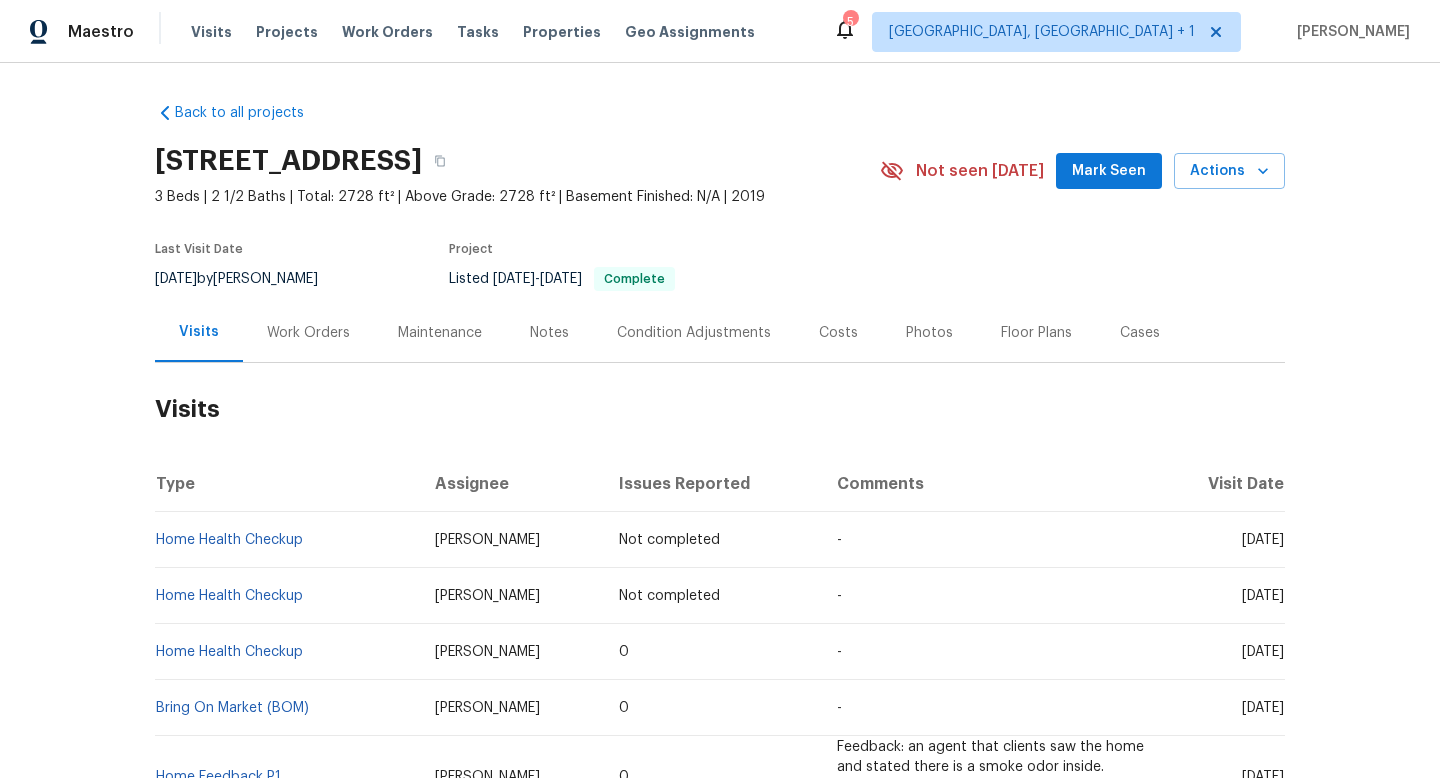 click on "Work Orders" at bounding box center [308, 333] 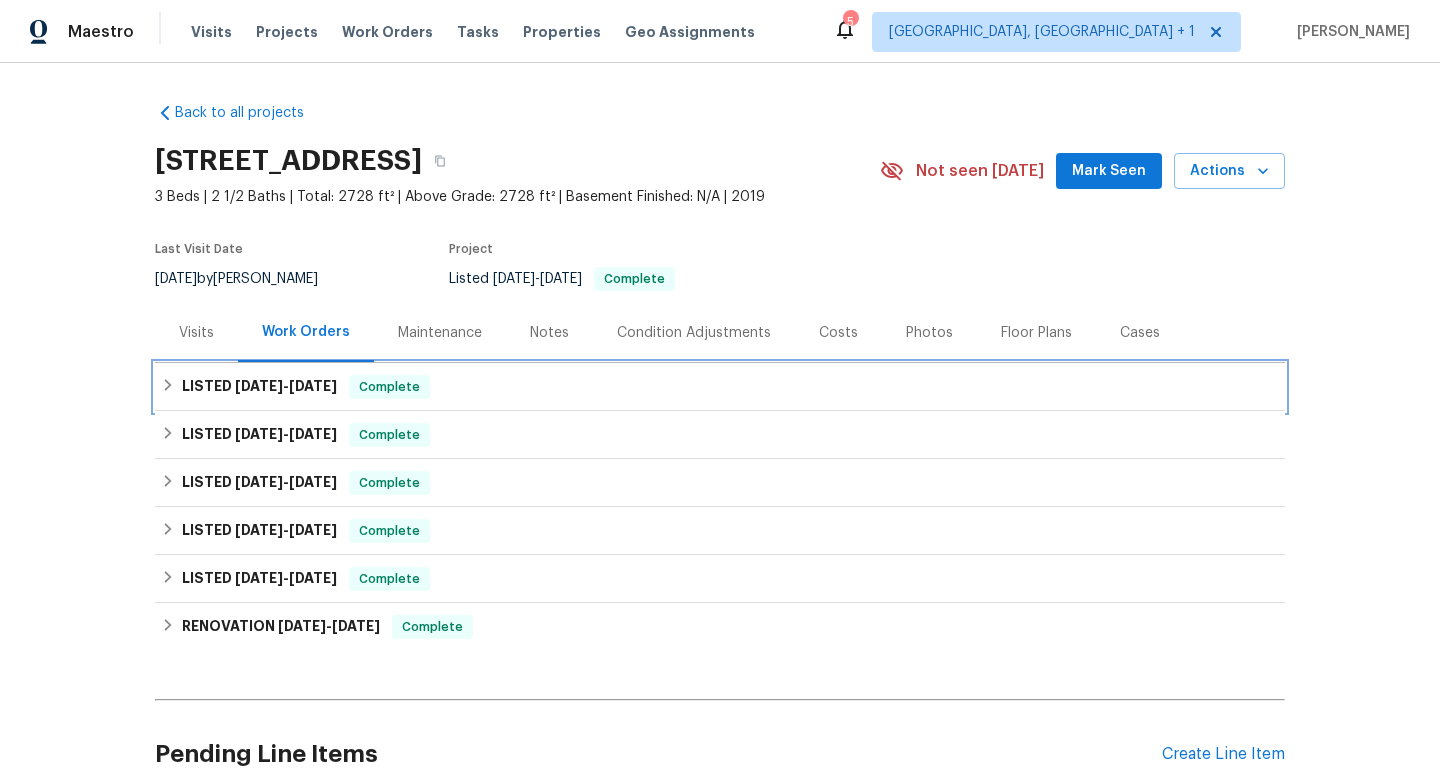 click on "LISTED   7/3/25  -  7/8/25" at bounding box center (259, 387) 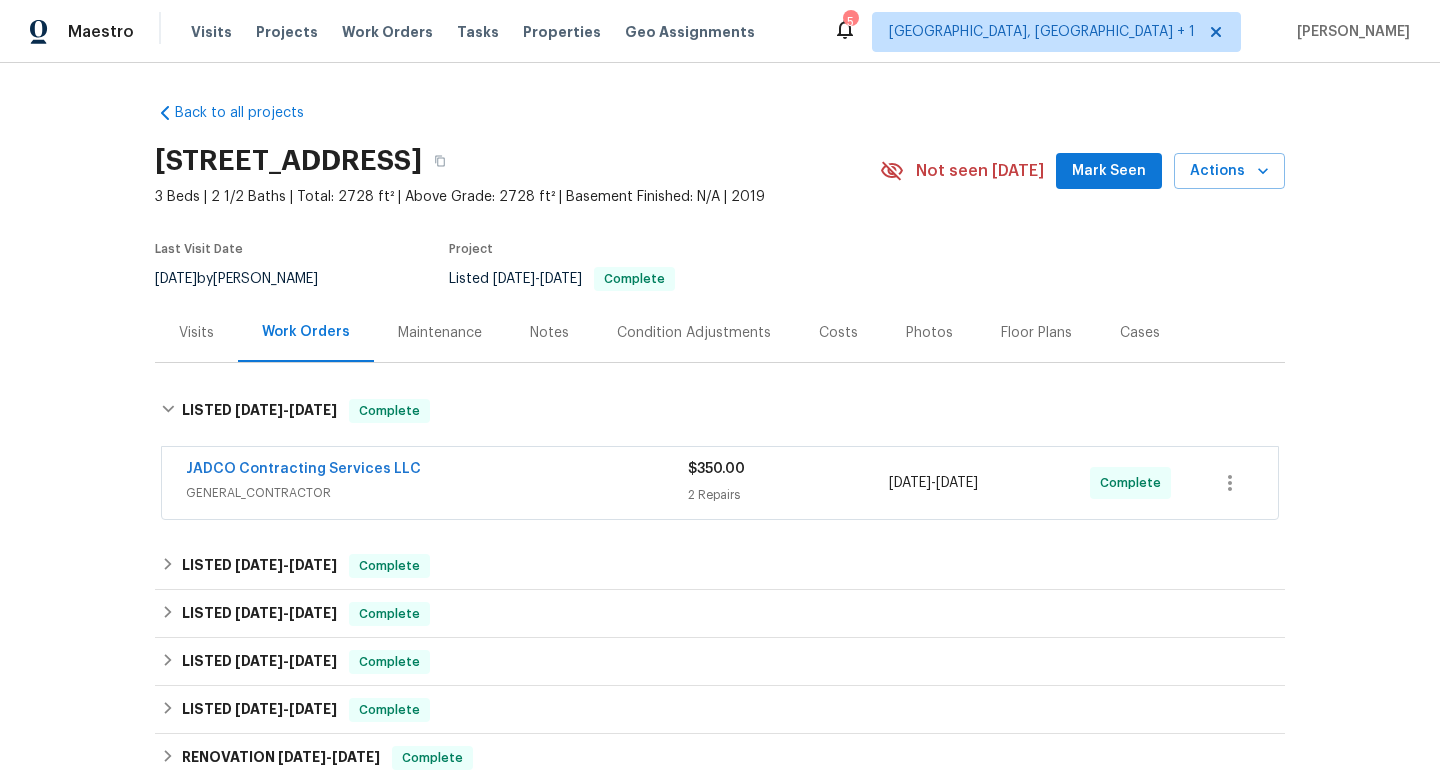 click on "JADCO Contracting Services LLC" at bounding box center [437, 471] 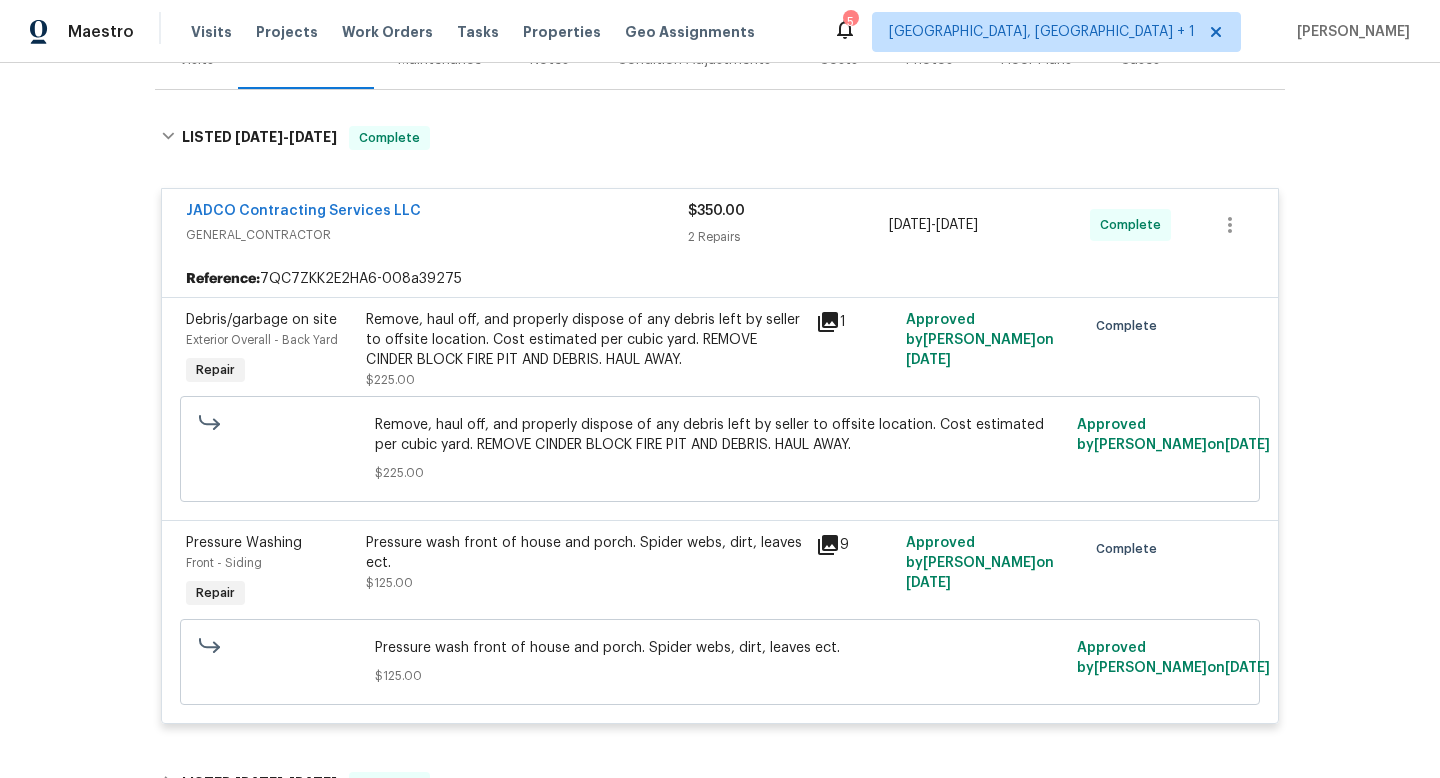 scroll, scrollTop: 188, scrollLeft: 0, axis: vertical 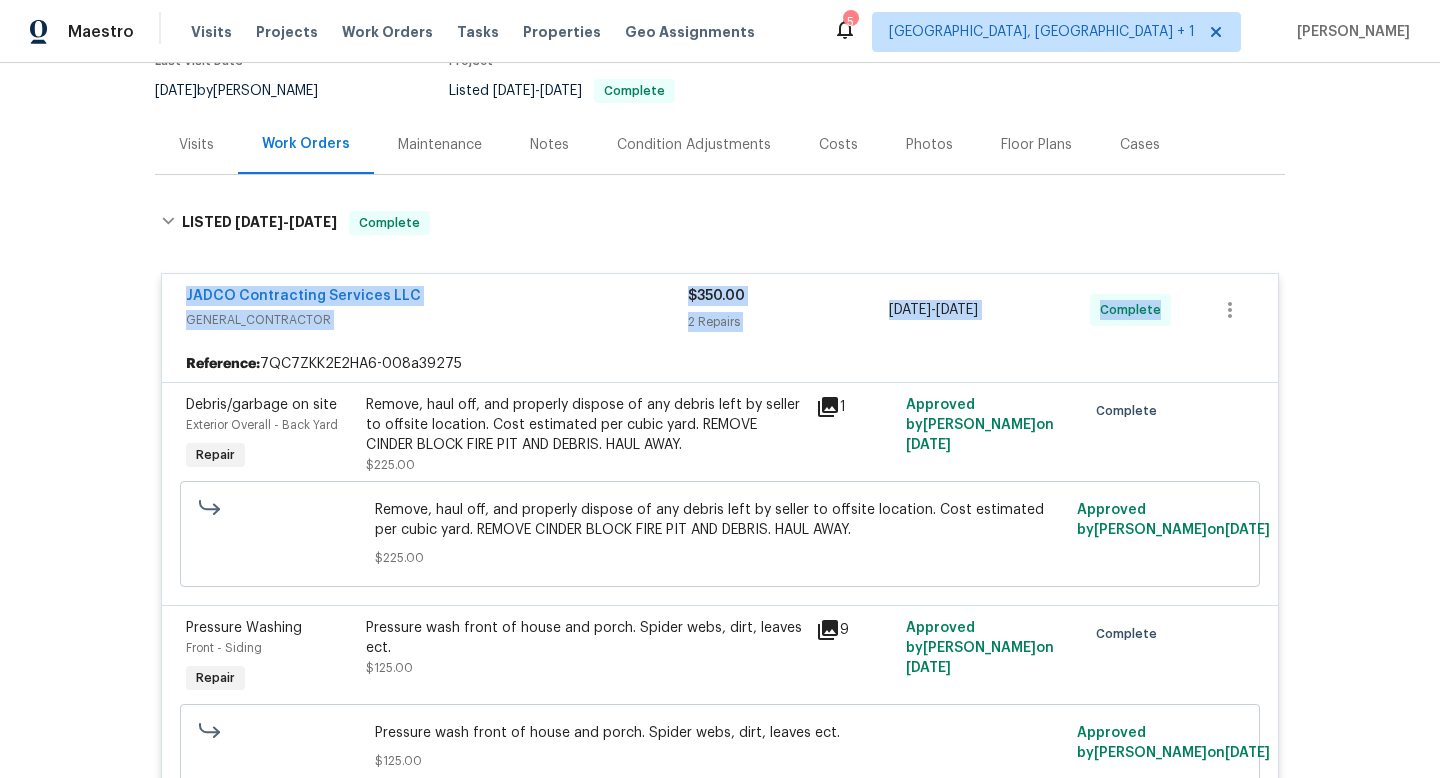 drag, startPoint x: 173, startPoint y: 285, endPoint x: 1407, endPoint y: 294, distance: 1234.0328 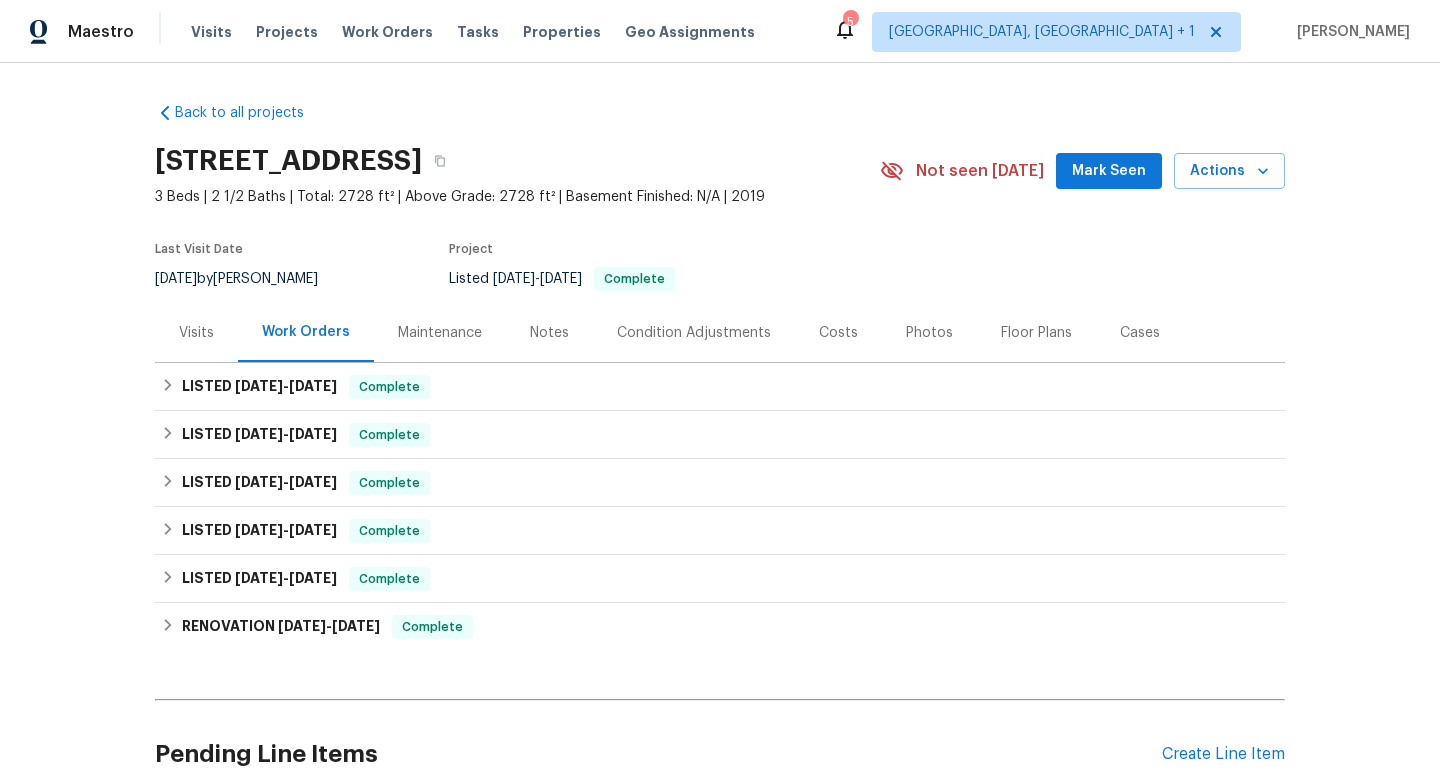 scroll, scrollTop: 0, scrollLeft: 0, axis: both 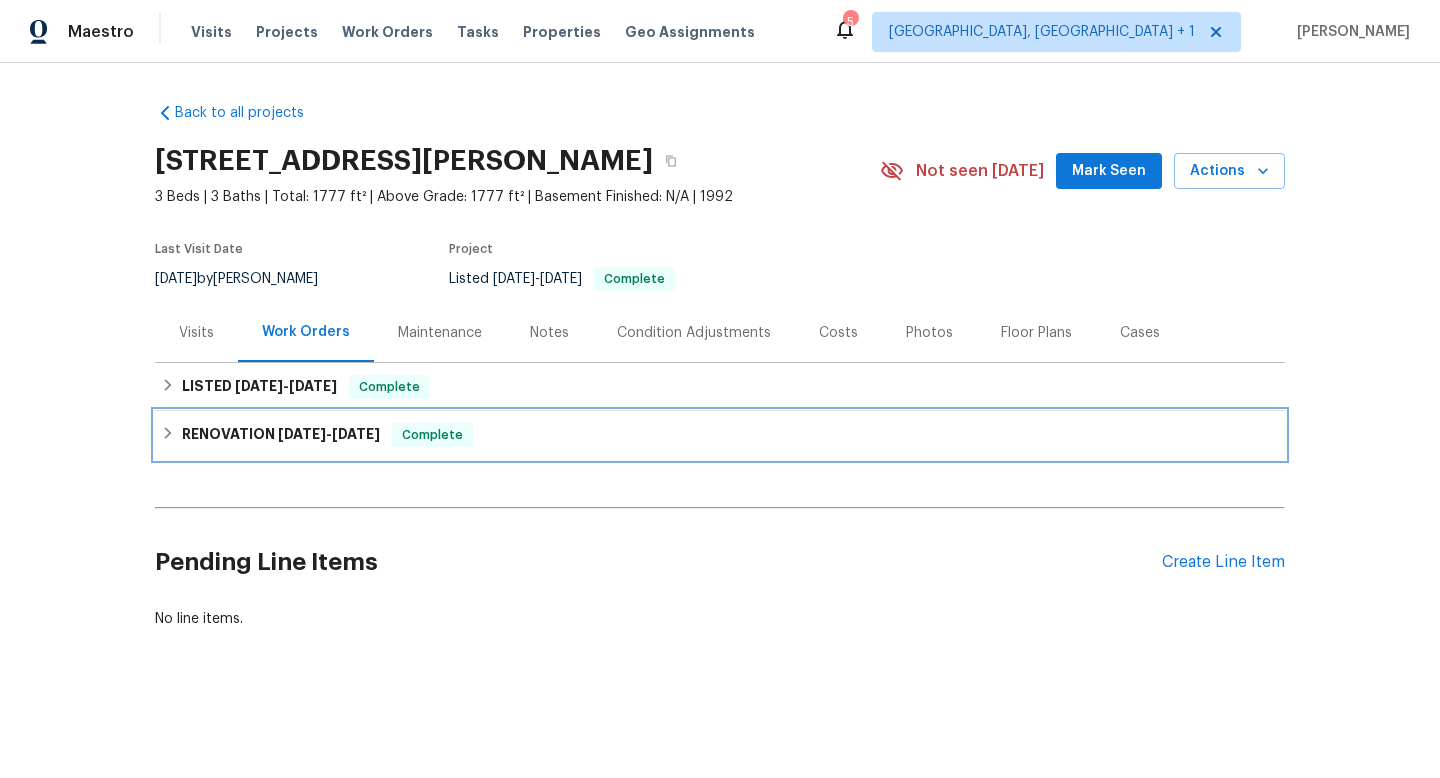 click on "RENOVATION   [DATE]  -  [DATE] Complete" at bounding box center [720, 435] 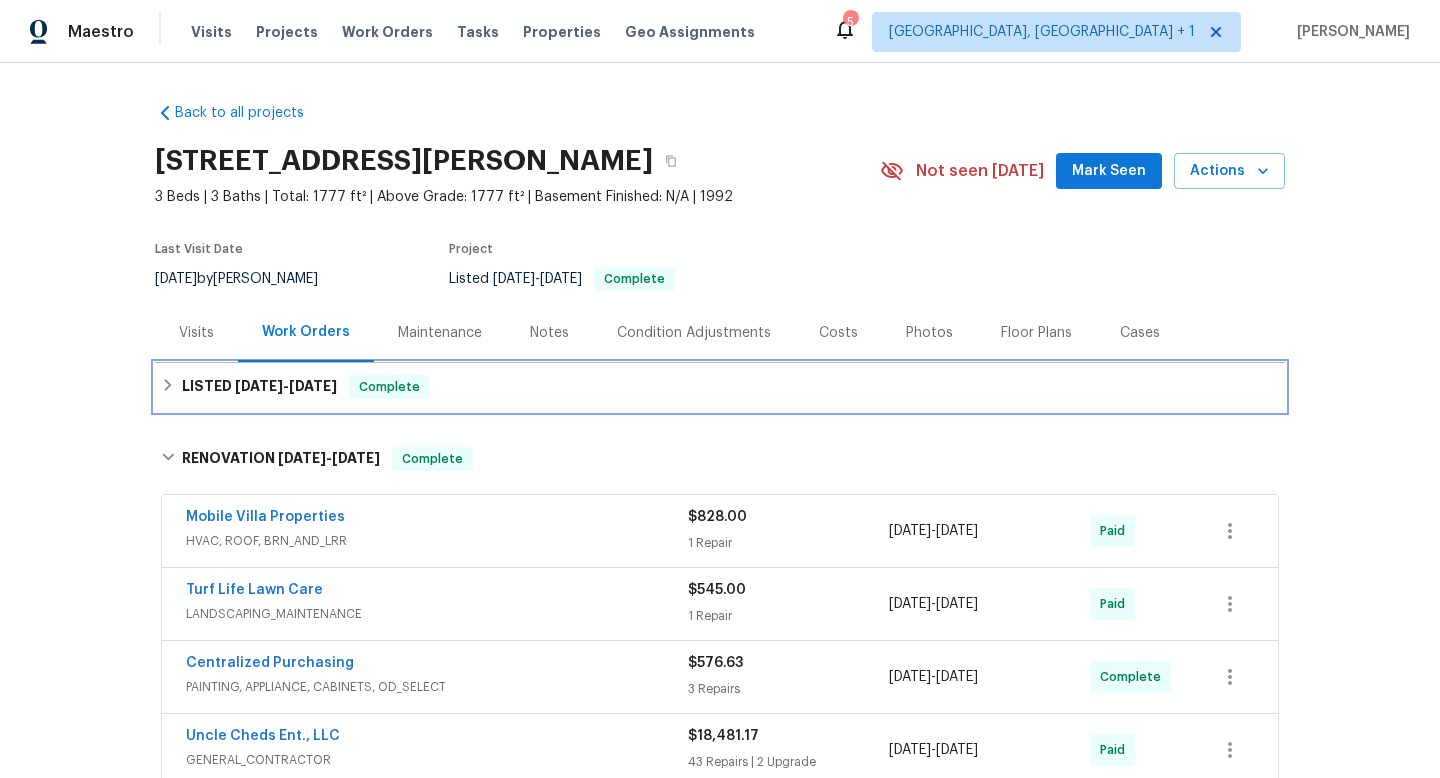 click on "LISTED   [DATE]  -  [DATE] Complete" at bounding box center [720, 387] 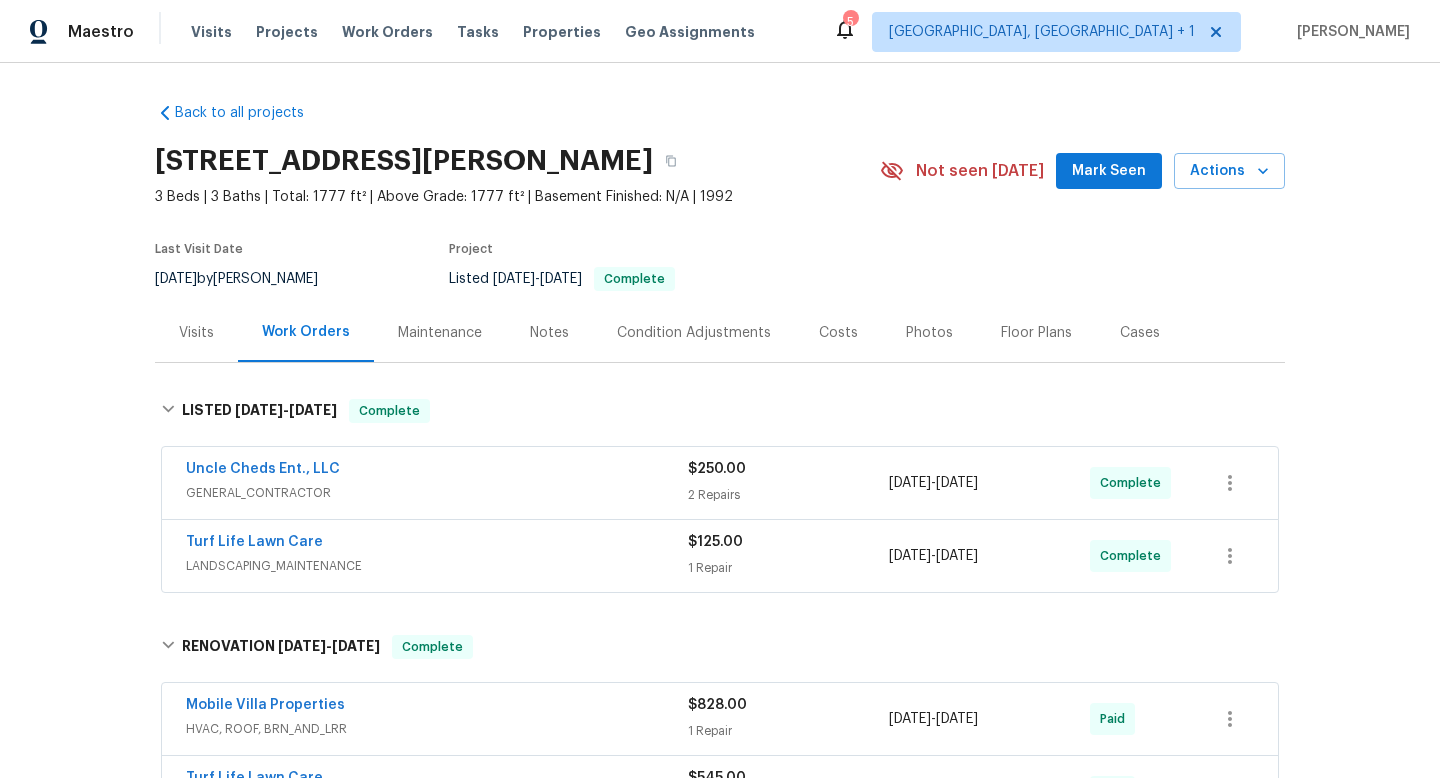click on "Uncle Cheds Ent., LLC GENERAL_CONTRACTOR $250.00 2 Repairs [DATE]  -  [DATE] Complete Turf Life Lawn Care LANDSCAPING_MAINTENANCE $125.00 1 Repair [DATE]  -  [DATE] Complete" at bounding box center [720, 521] 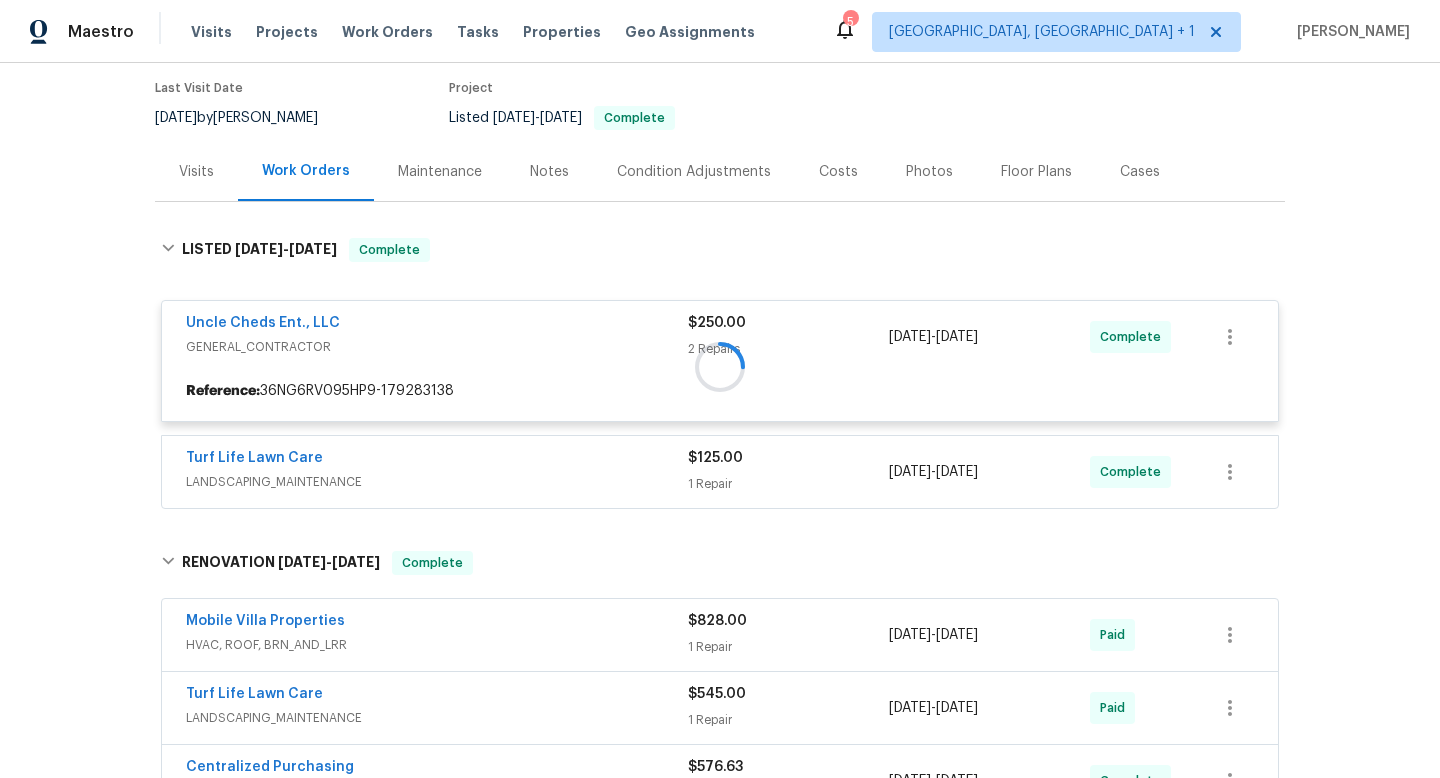 scroll, scrollTop: 278, scrollLeft: 0, axis: vertical 